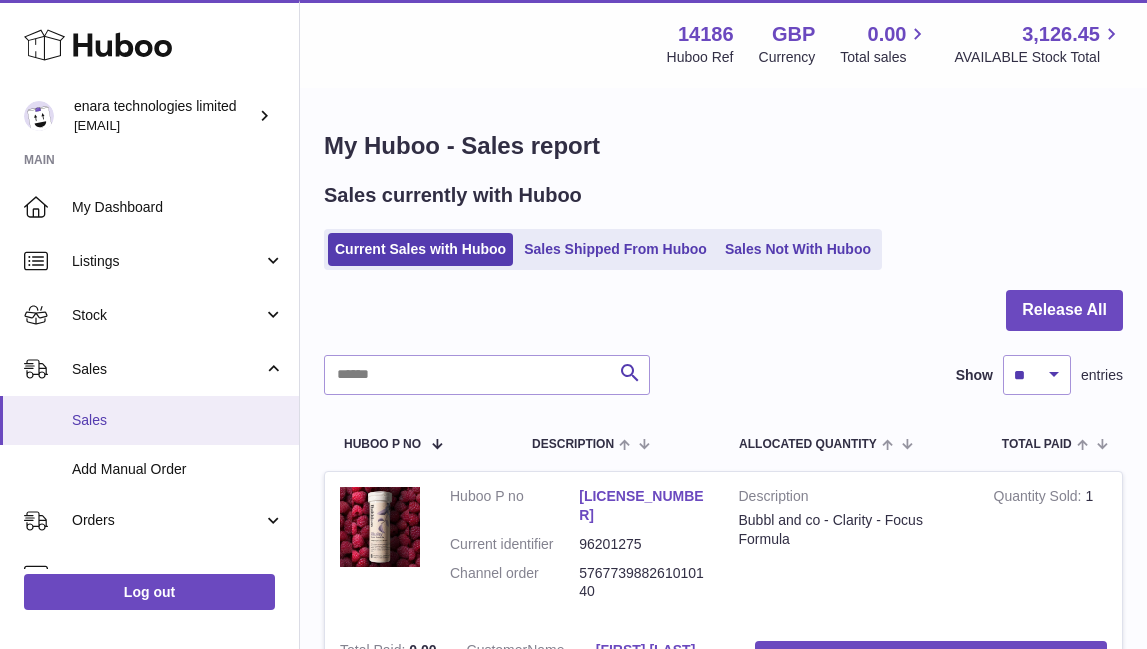 scroll, scrollTop: 0, scrollLeft: 0, axis: both 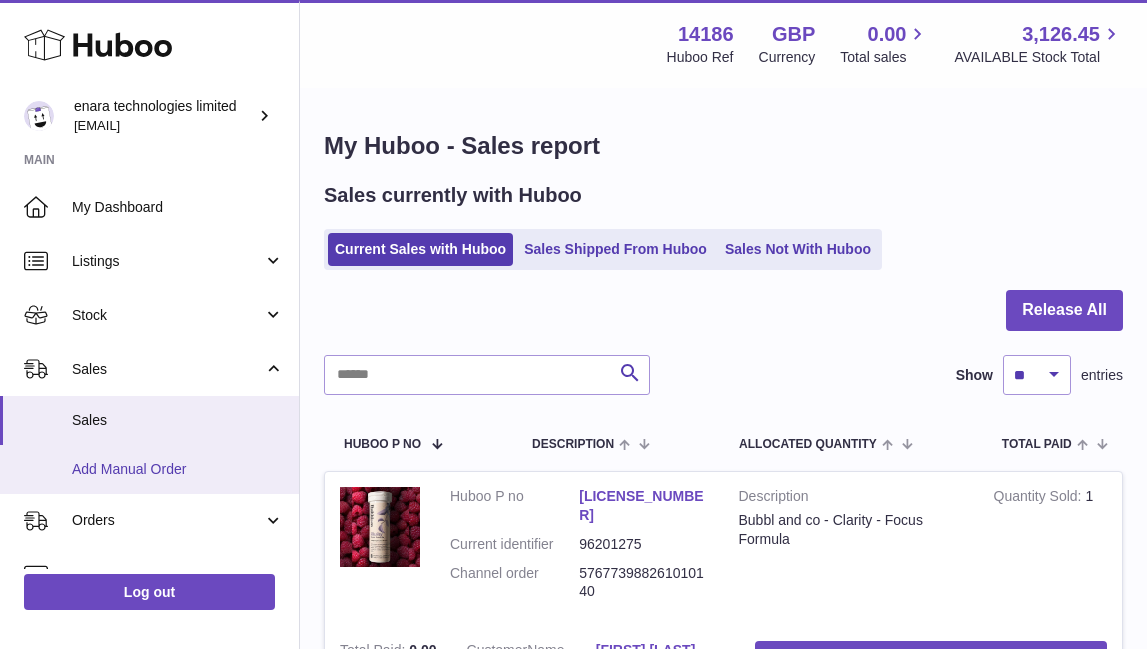 click on "Add Manual Order" at bounding box center [178, 469] 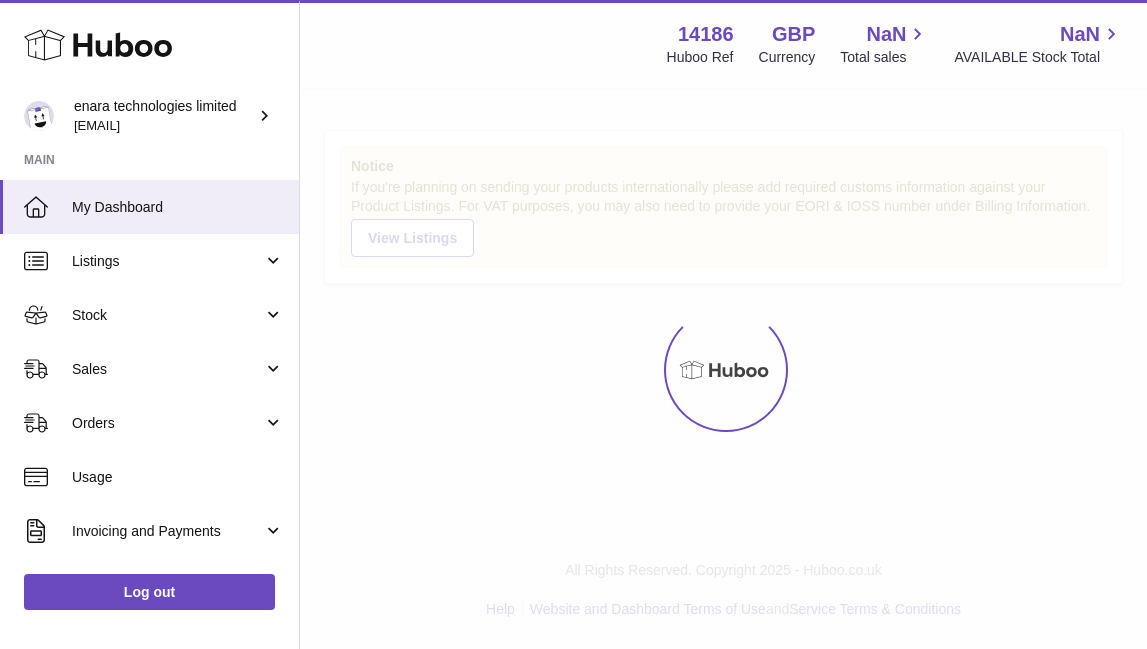 scroll, scrollTop: 0, scrollLeft: 0, axis: both 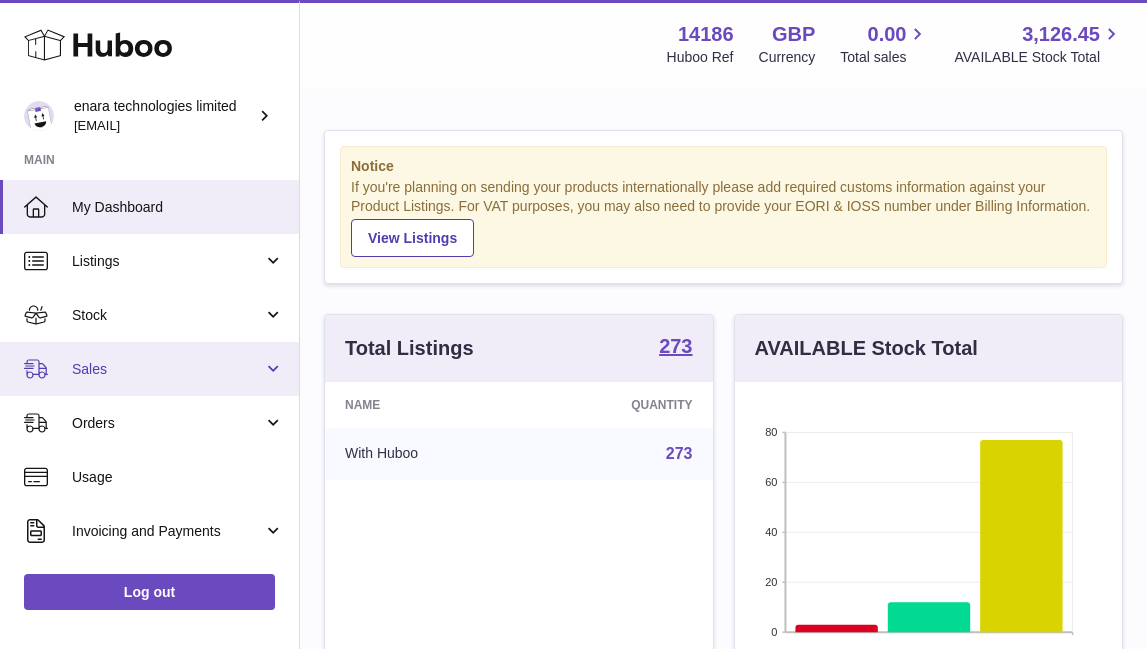 click on "Sales" at bounding box center [167, 369] 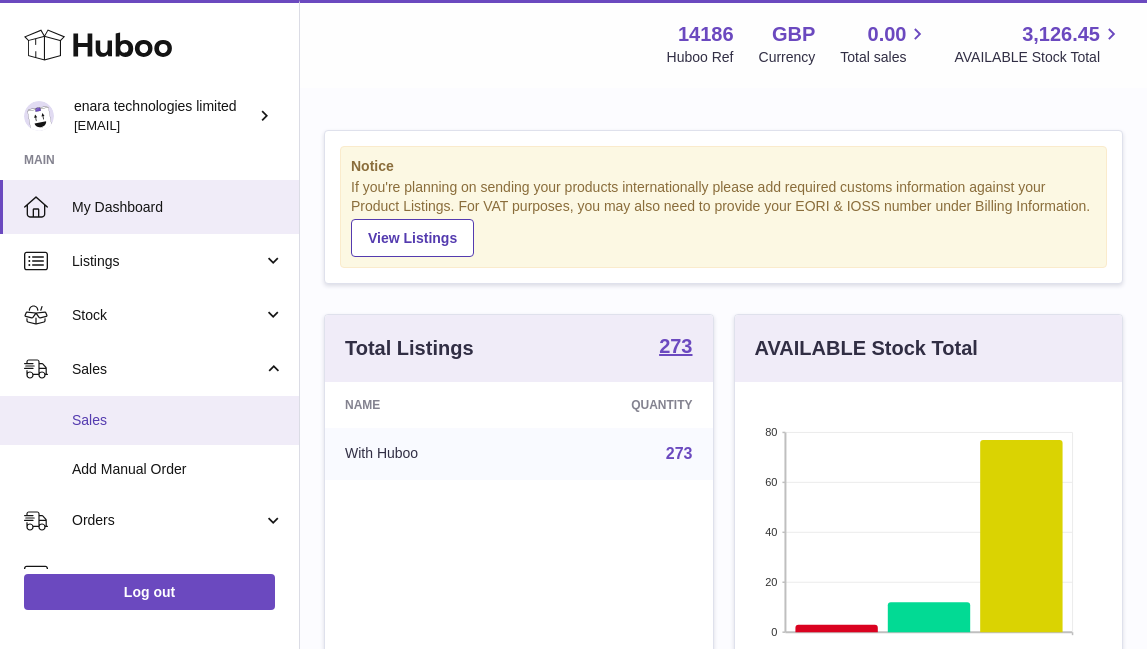 click on "Sales" at bounding box center [178, 420] 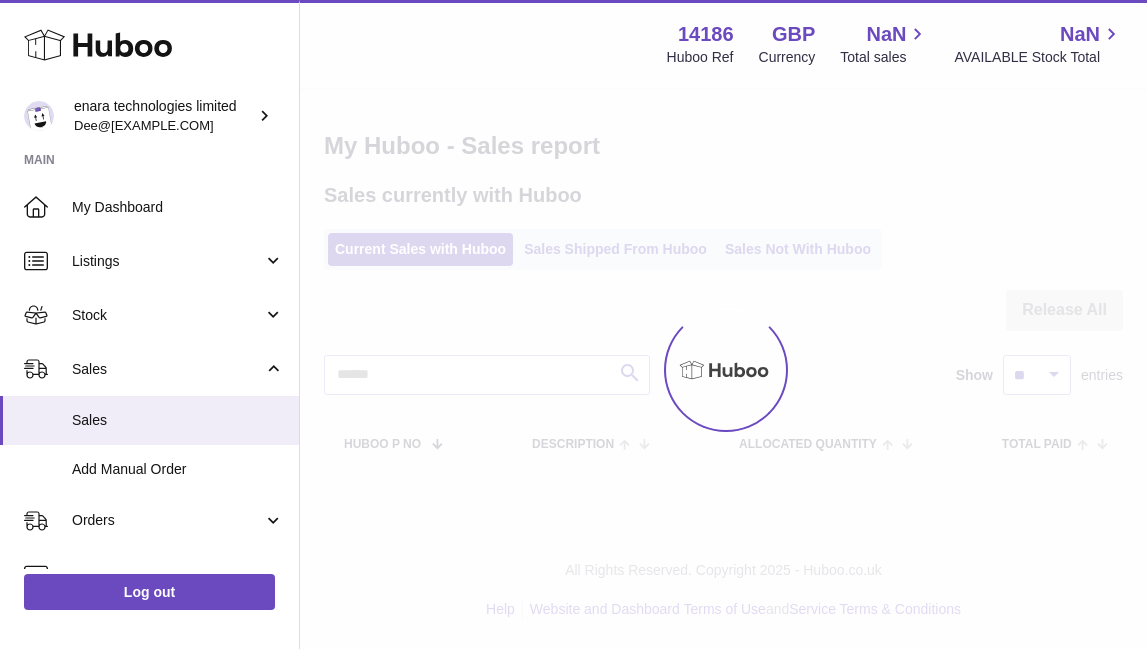scroll, scrollTop: 0, scrollLeft: 0, axis: both 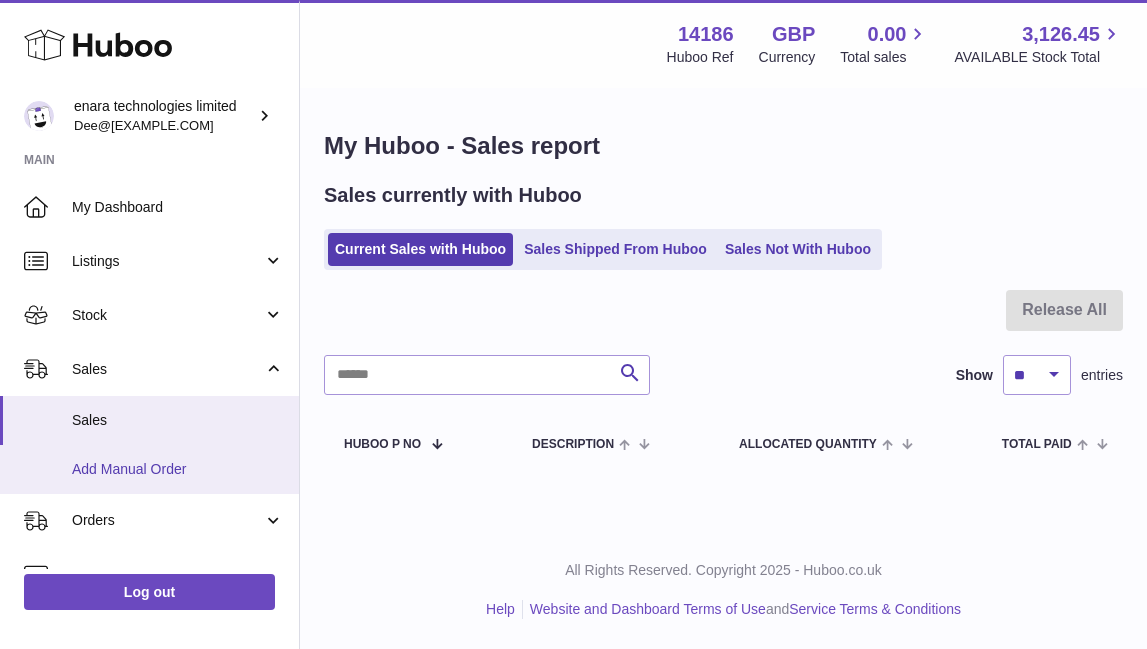 click on "Add Manual Order" at bounding box center [178, 469] 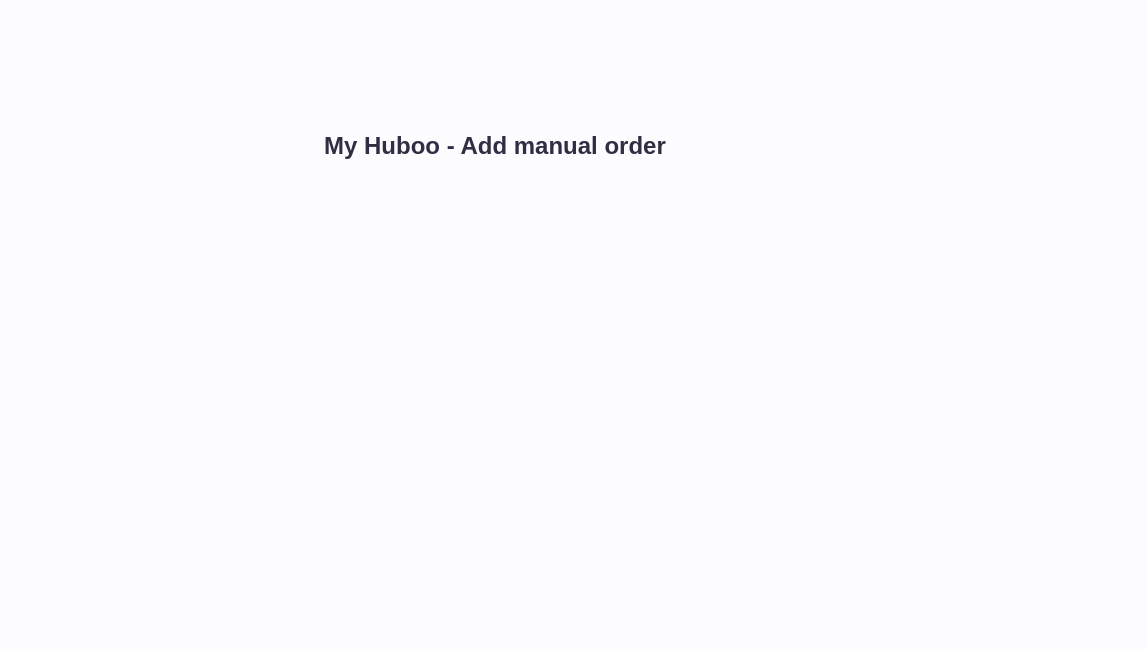 scroll, scrollTop: 0, scrollLeft: 0, axis: both 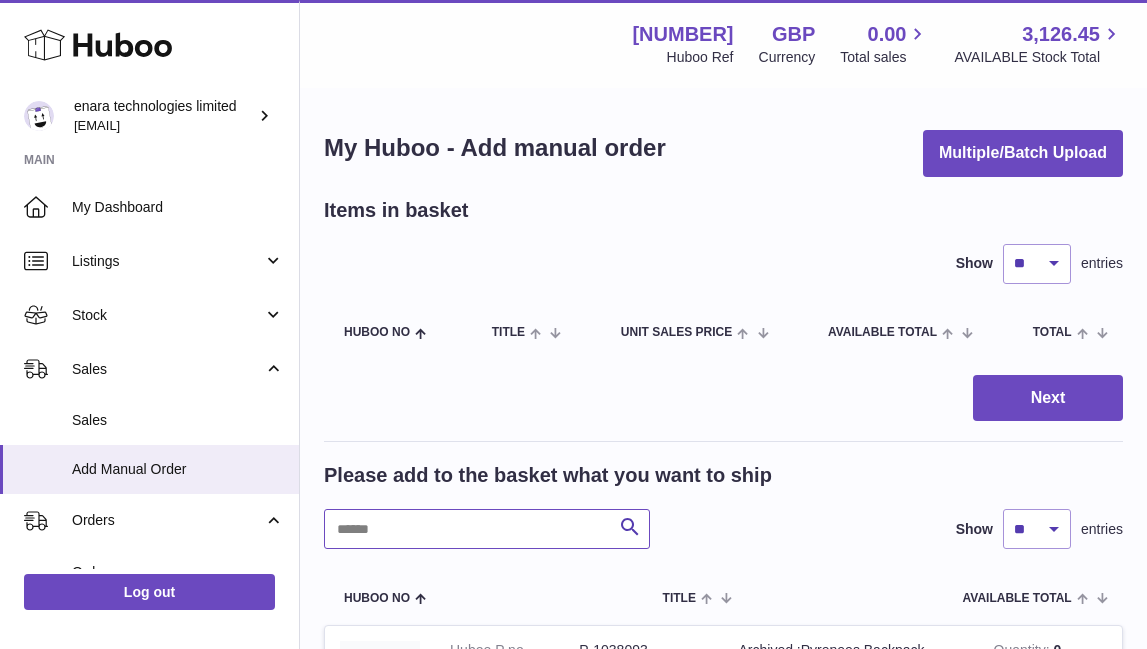 click at bounding box center [487, 529] 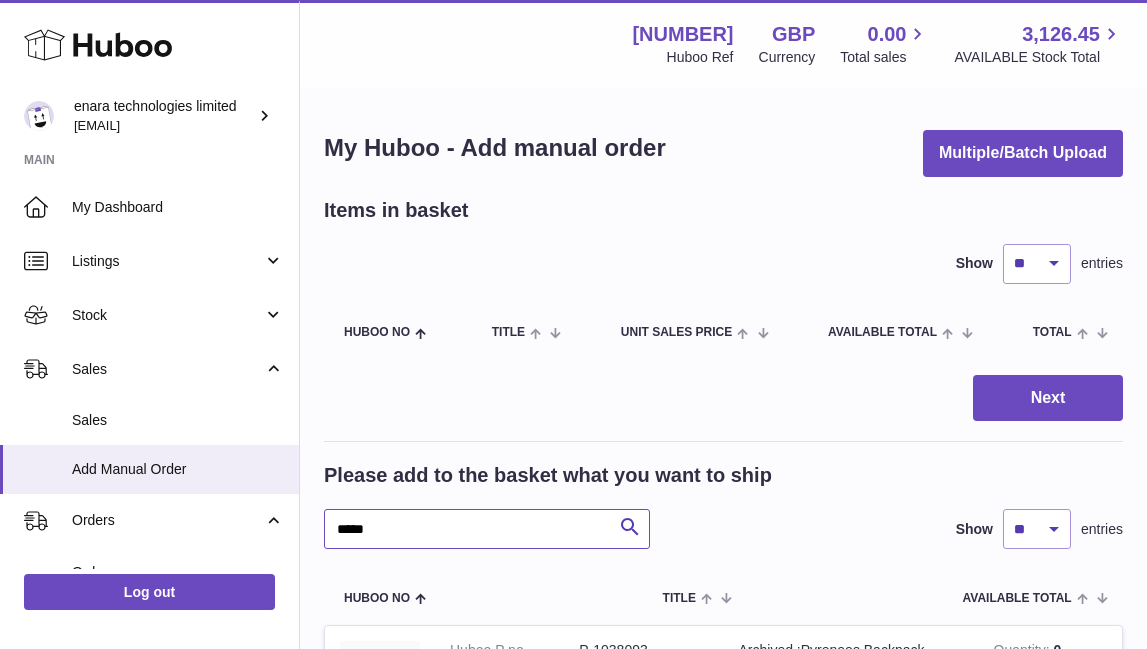 type on "*****" 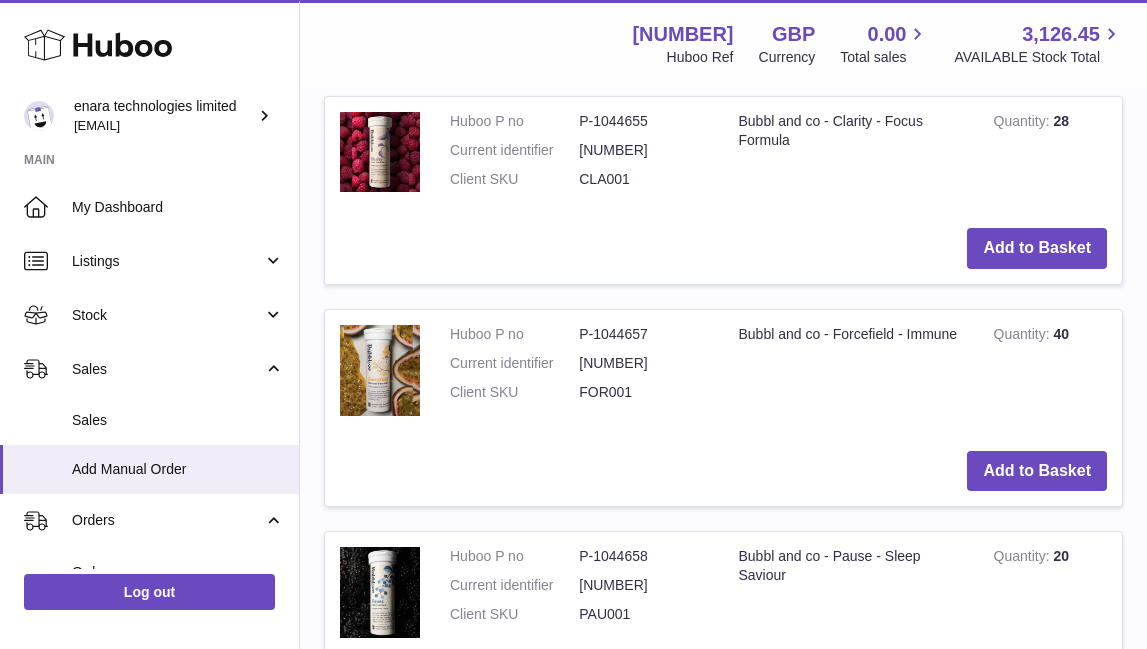 scroll, scrollTop: 744, scrollLeft: 0, axis: vertical 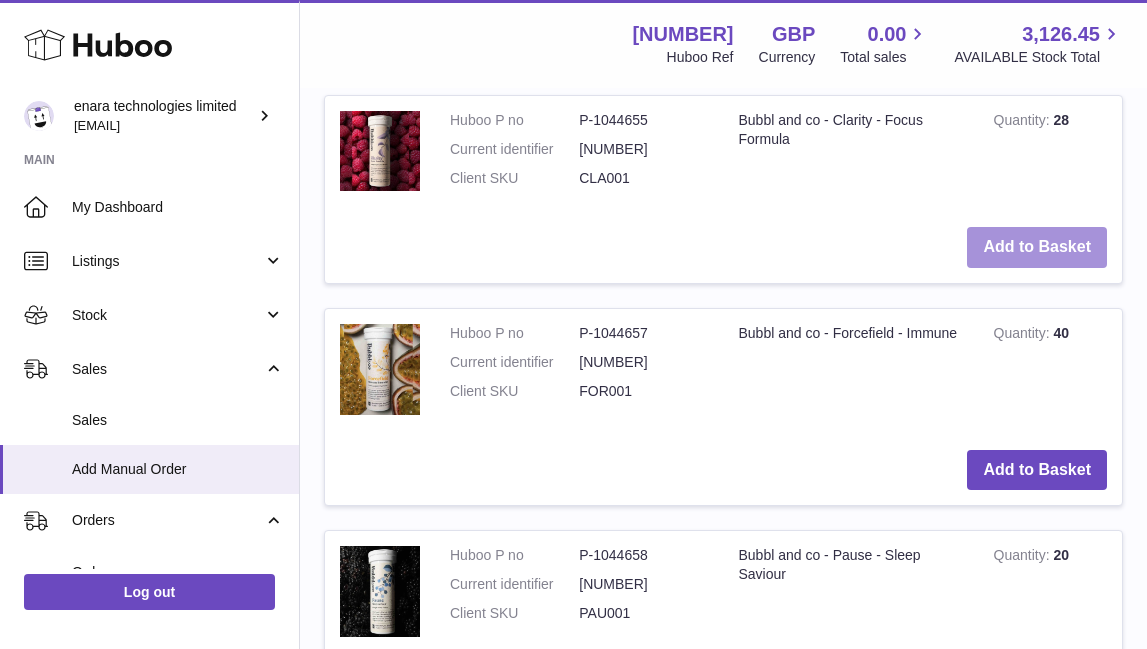 click on "Add to Basket" at bounding box center (1037, 247) 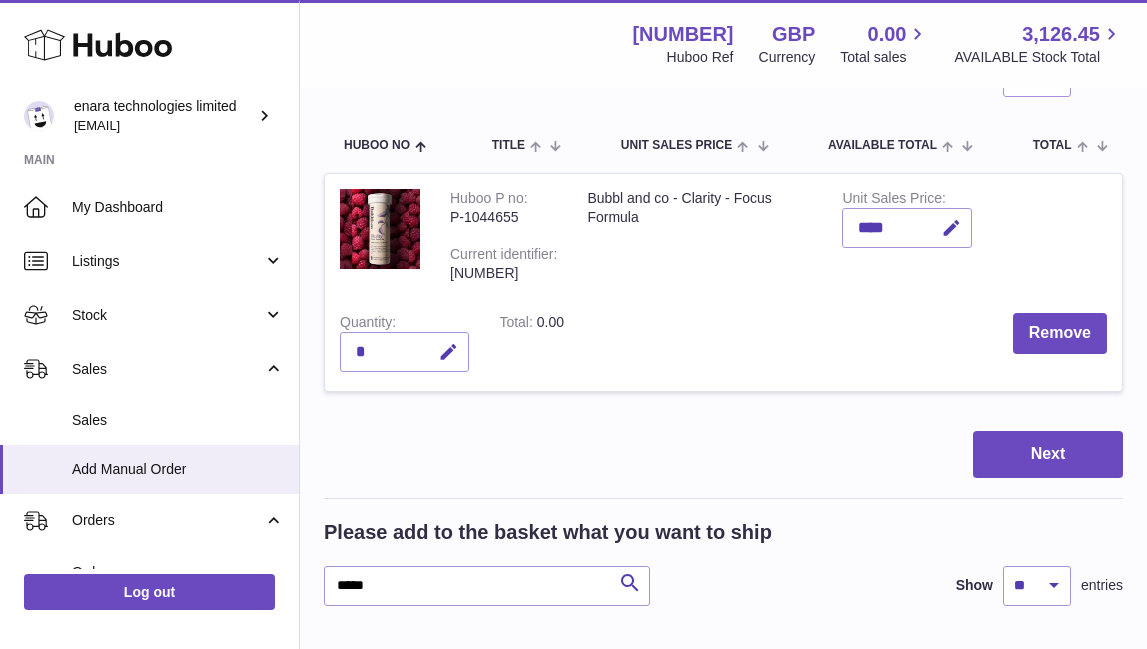 scroll, scrollTop: 250, scrollLeft: 0, axis: vertical 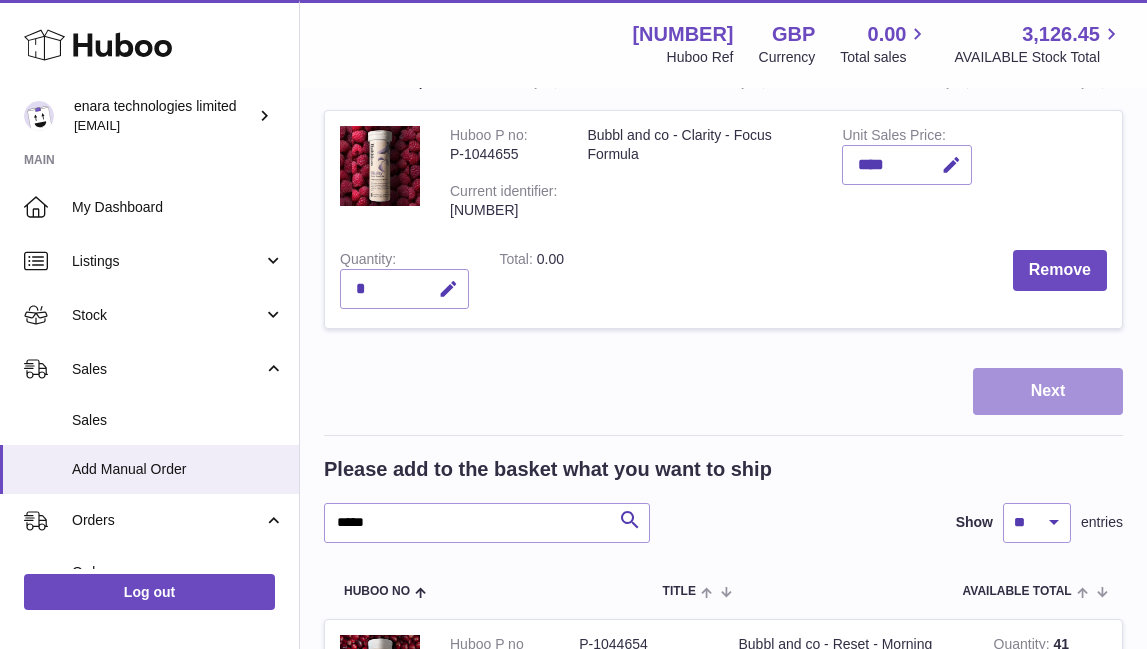 click on "Next" at bounding box center (1048, 391) 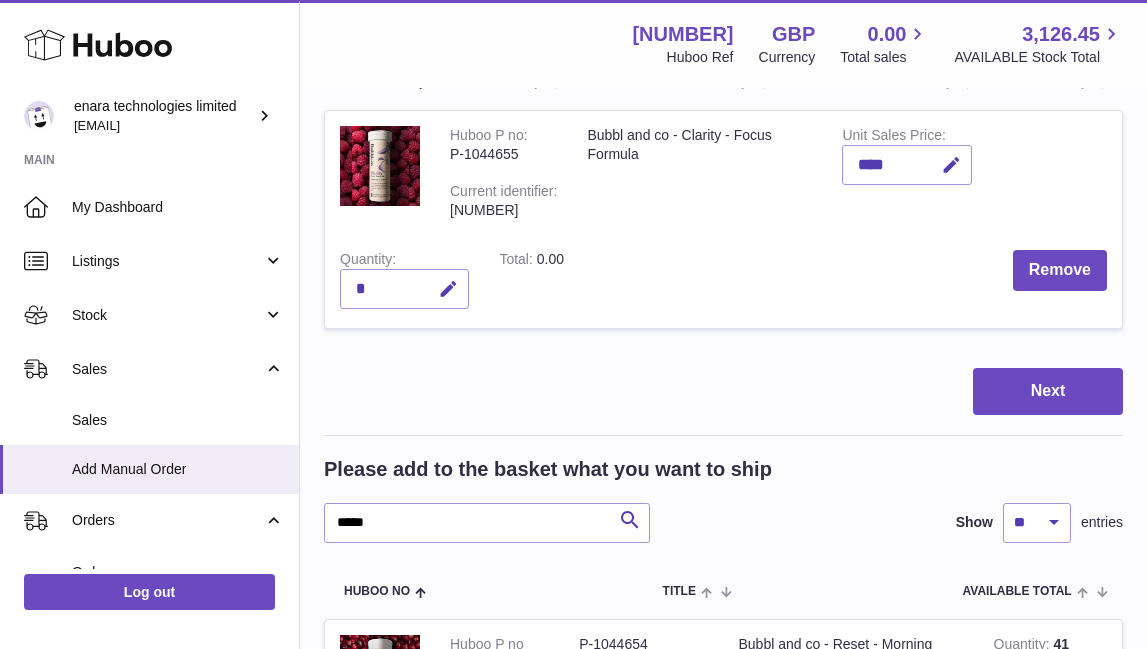 scroll, scrollTop: 0, scrollLeft: 0, axis: both 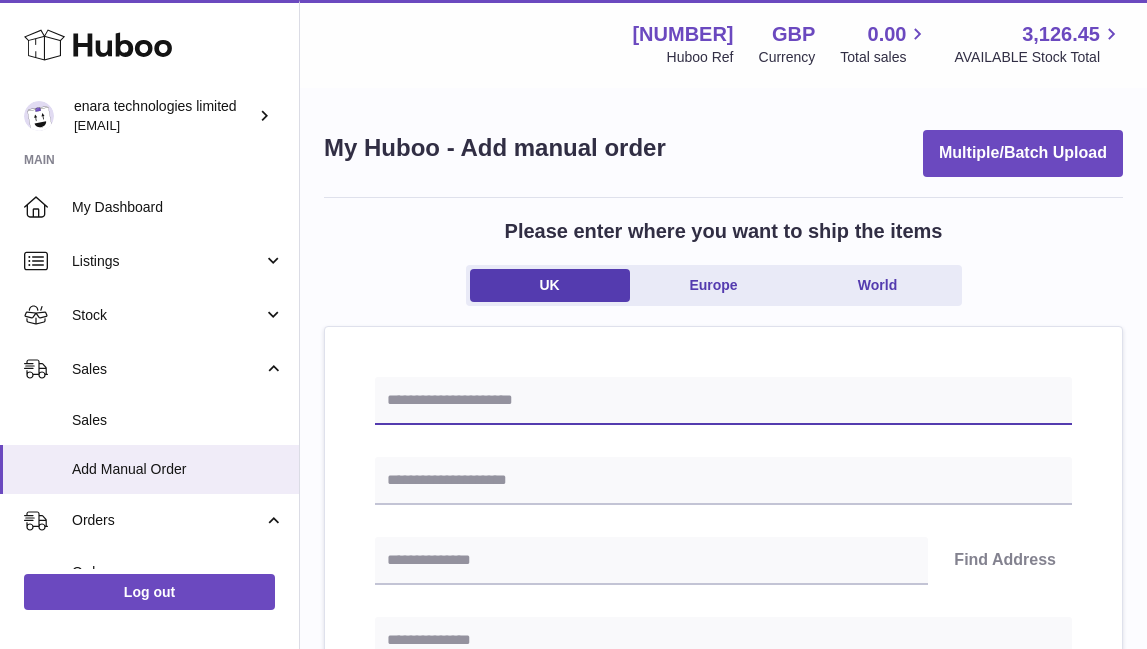 click at bounding box center [723, 401] 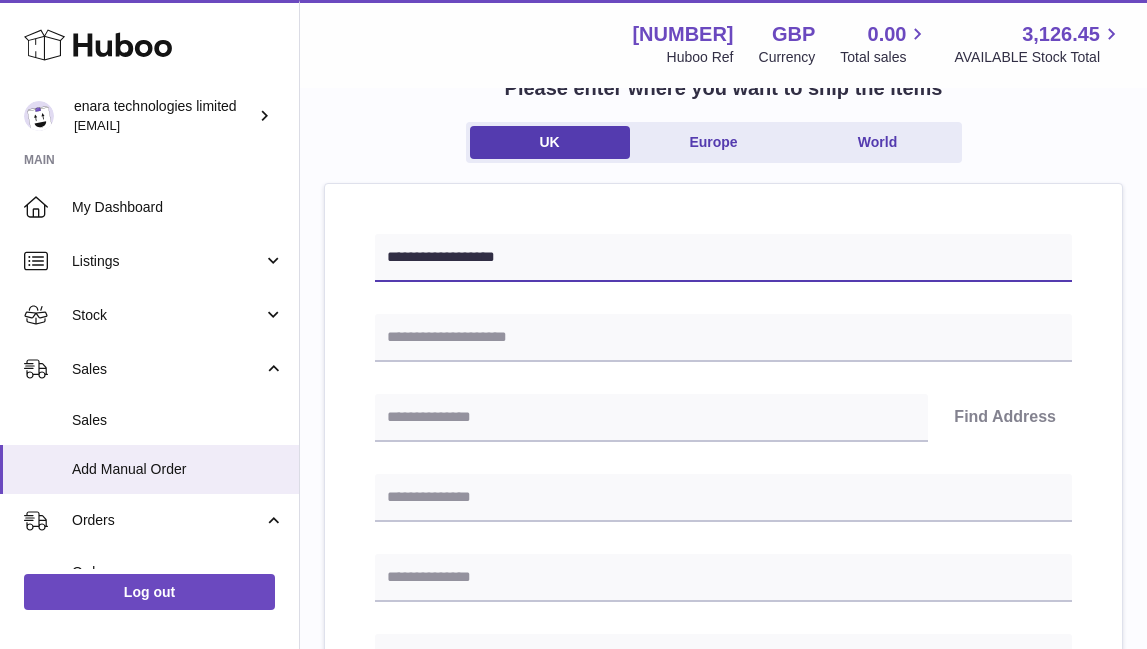 scroll, scrollTop: 181, scrollLeft: 0, axis: vertical 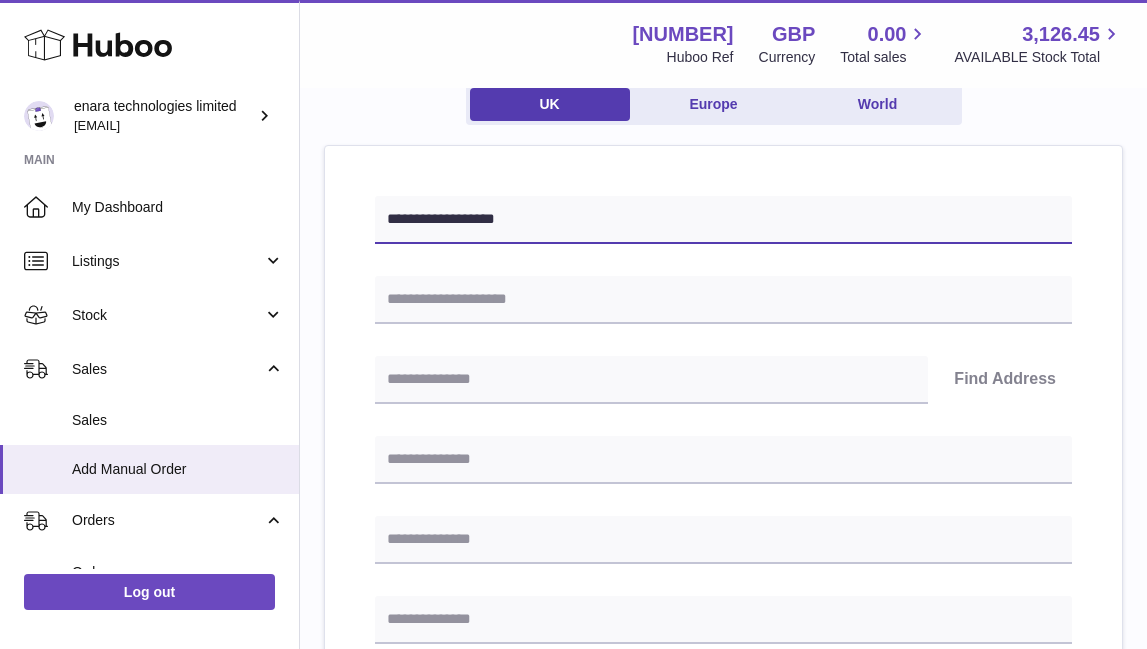 type on "**********" 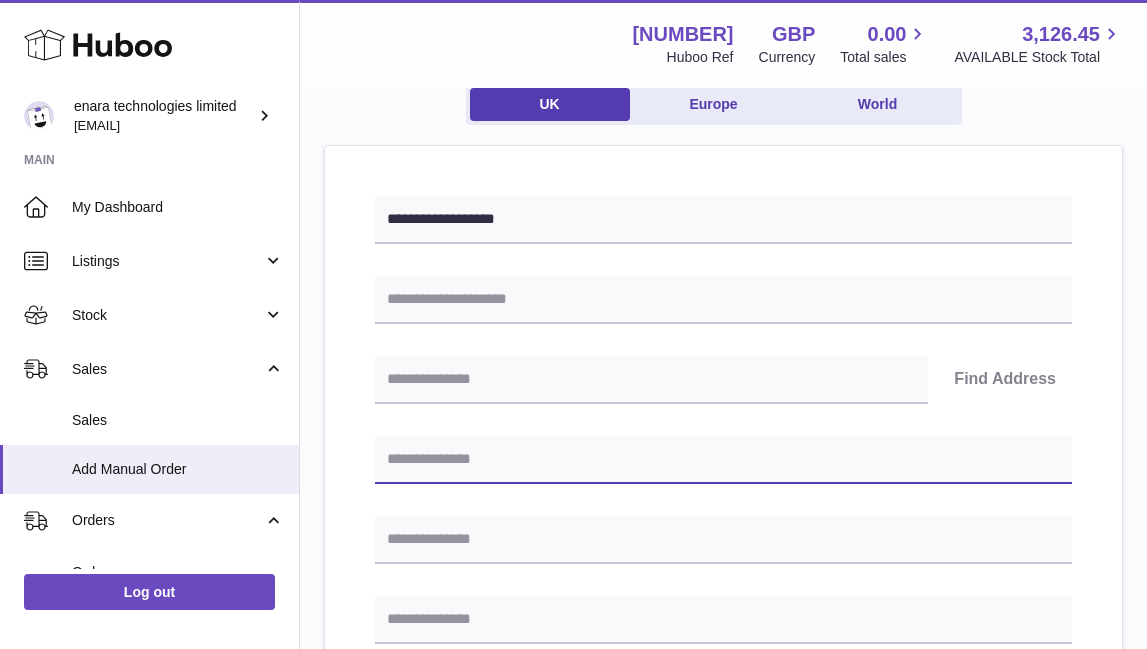 paste on "**********" 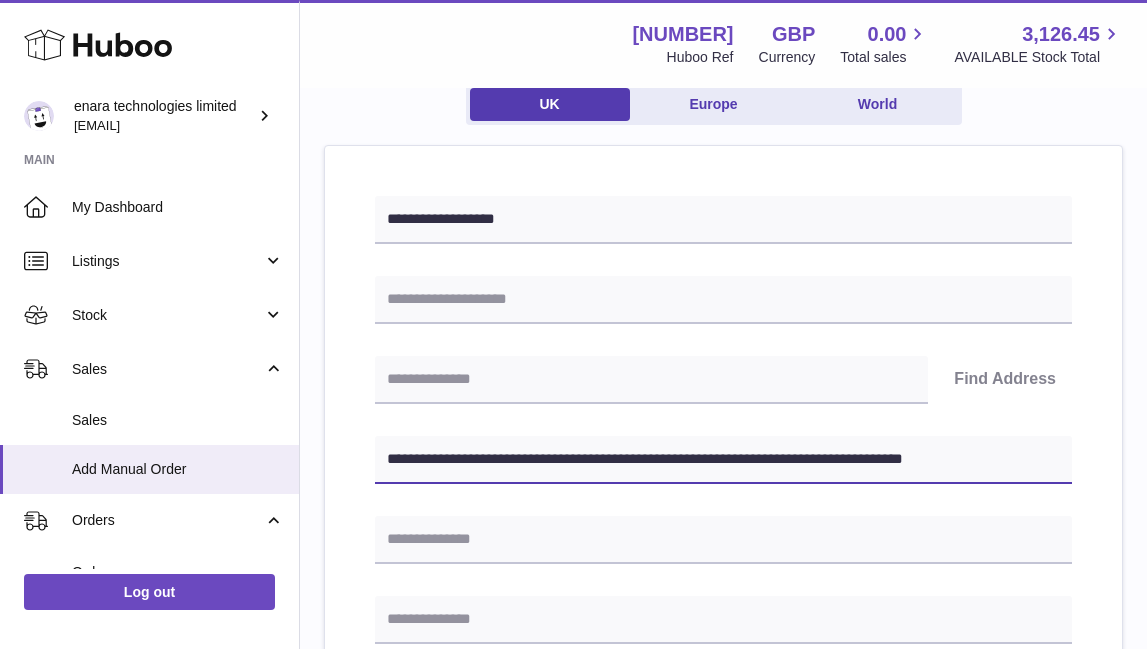 drag, startPoint x: 714, startPoint y: 455, endPoint x: 1223, endPoint y: 545, distance: 516.89557 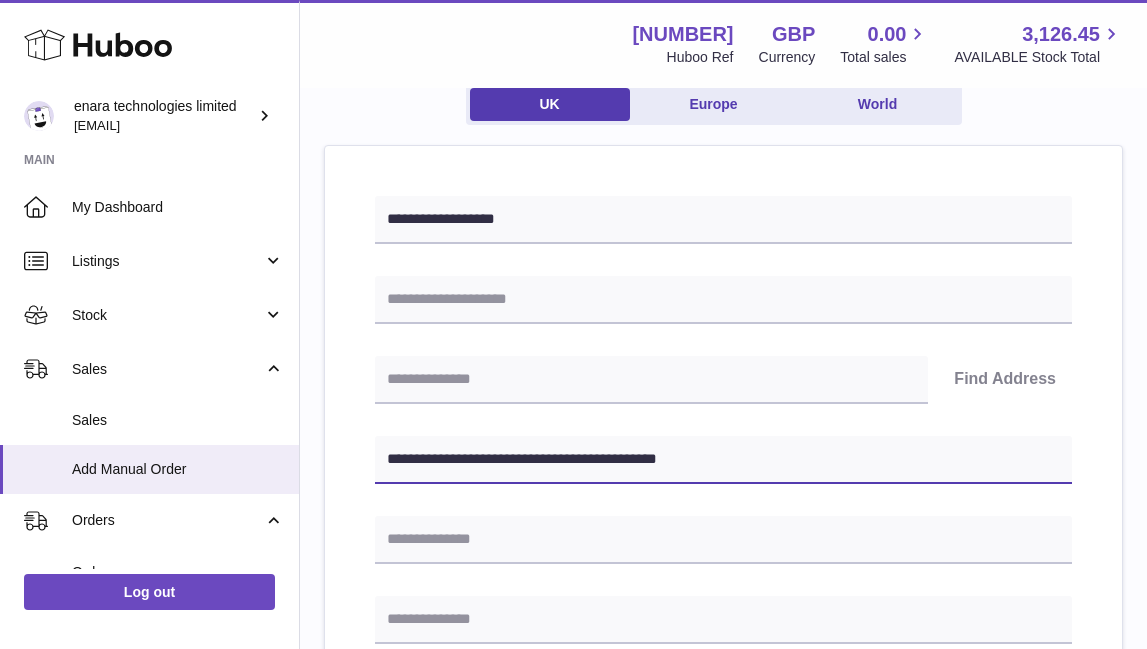 type on "**********" 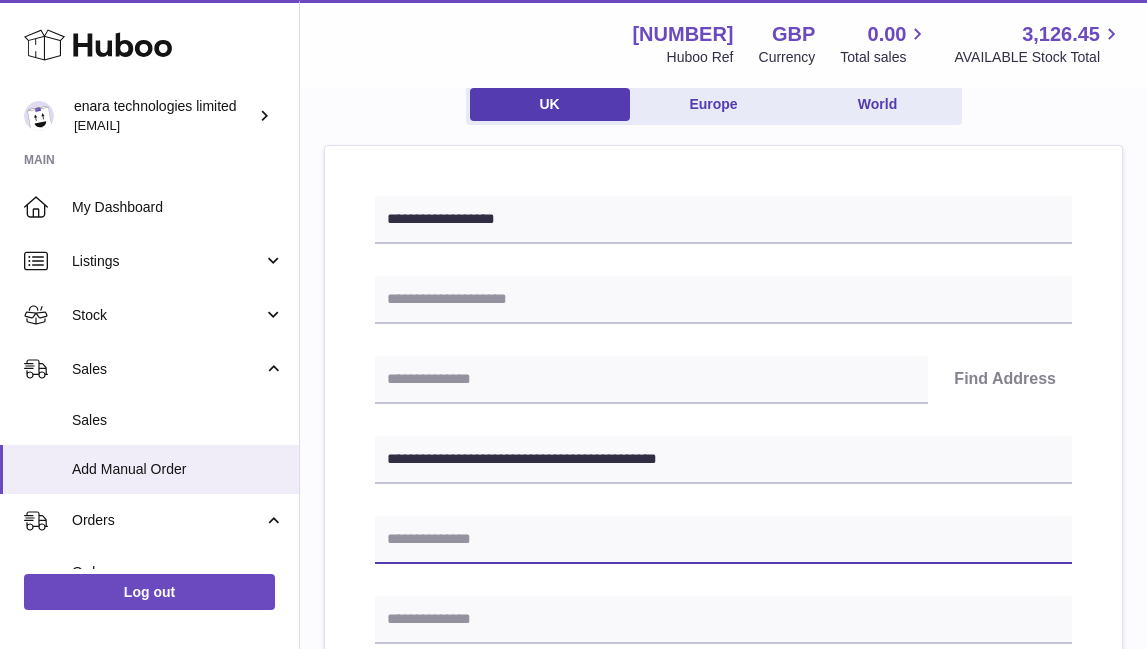 paste on "**********" 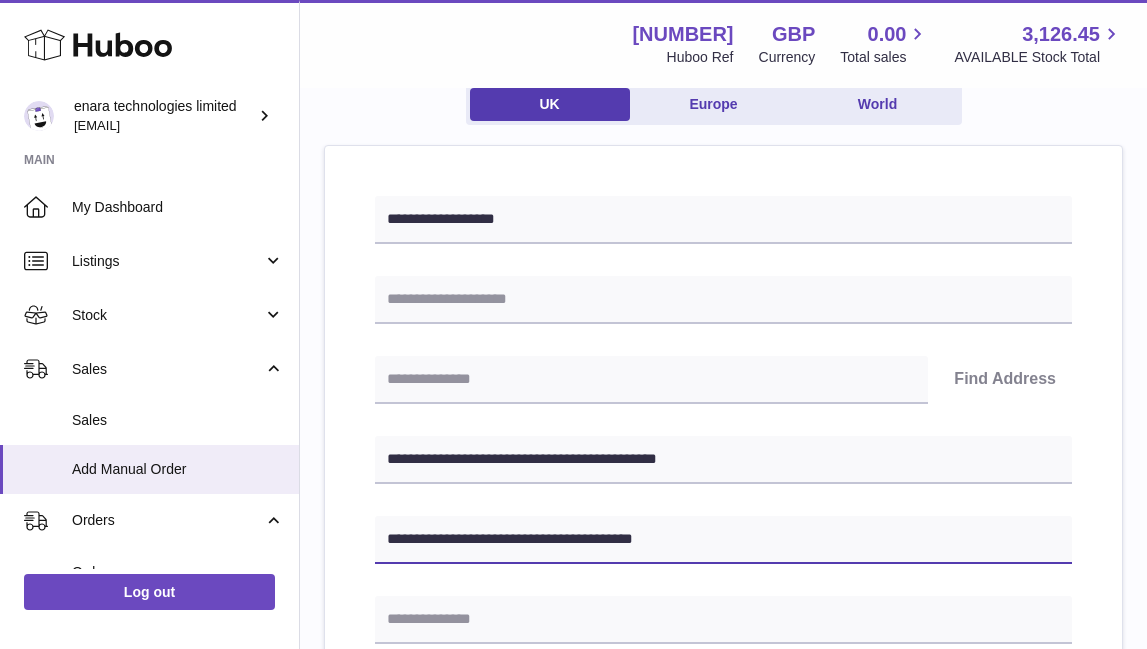 type on "**********" 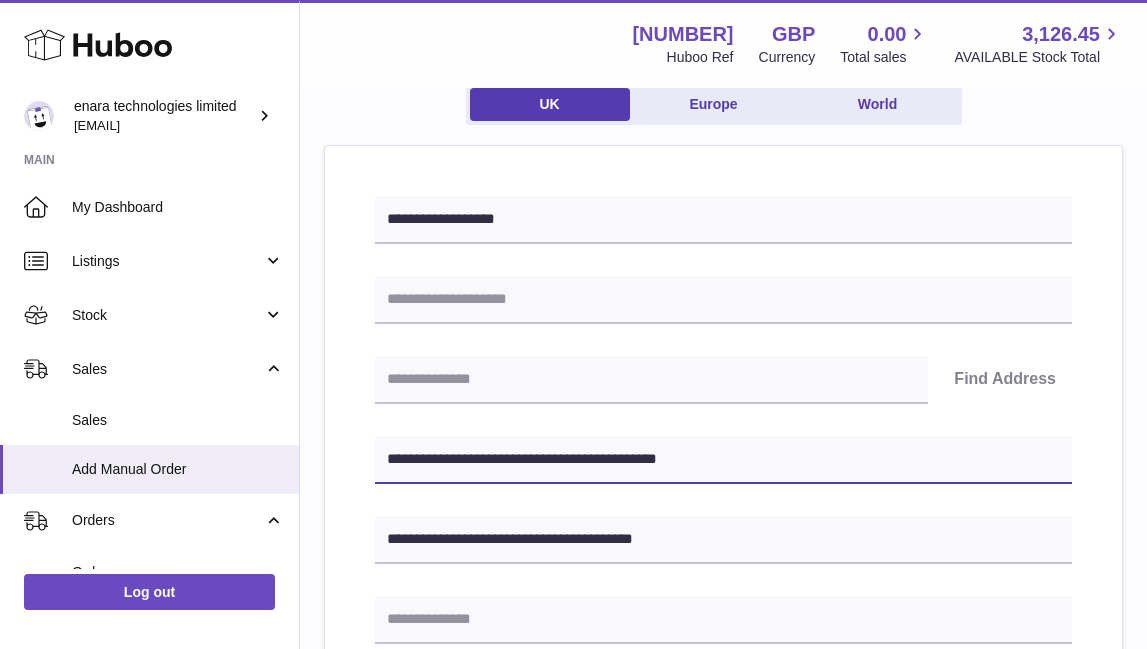 drag, startPoint x: 463, startPoint y: 458, endPoint x: 390, endPoint y: 456, distance: 73.02739 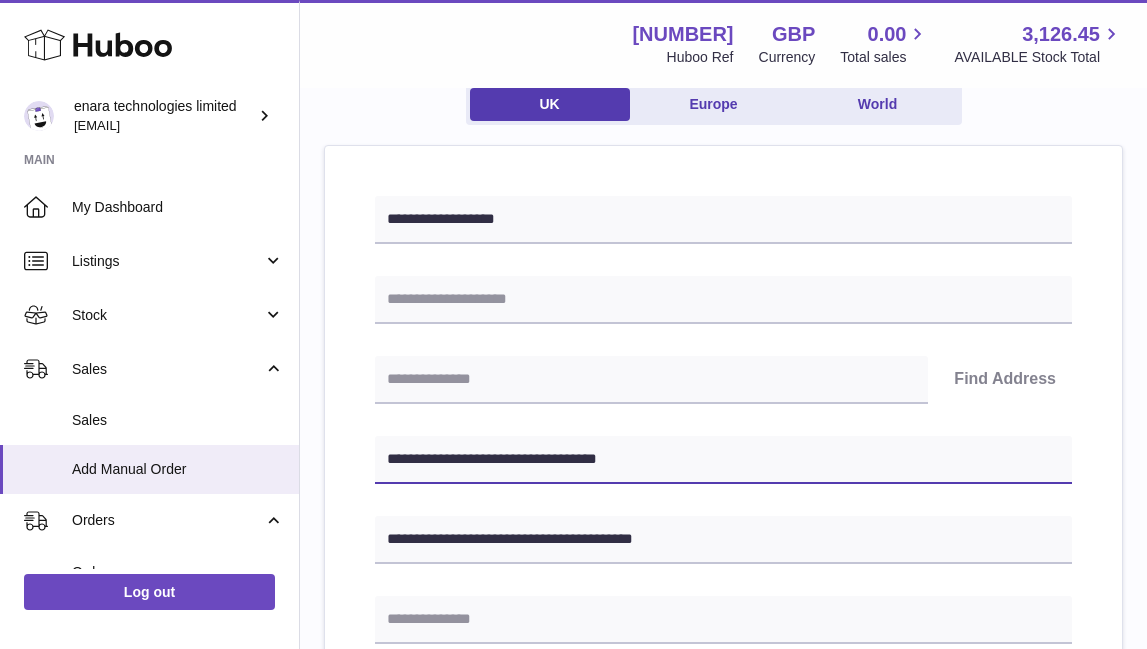 type on "**********" 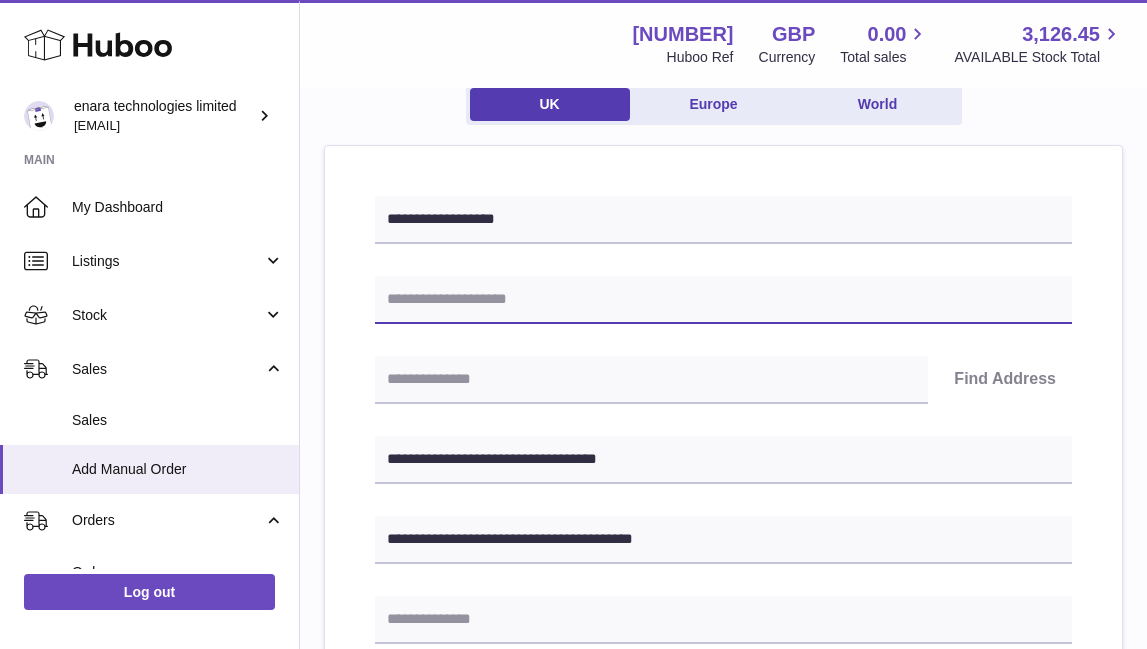 paste on "*********" 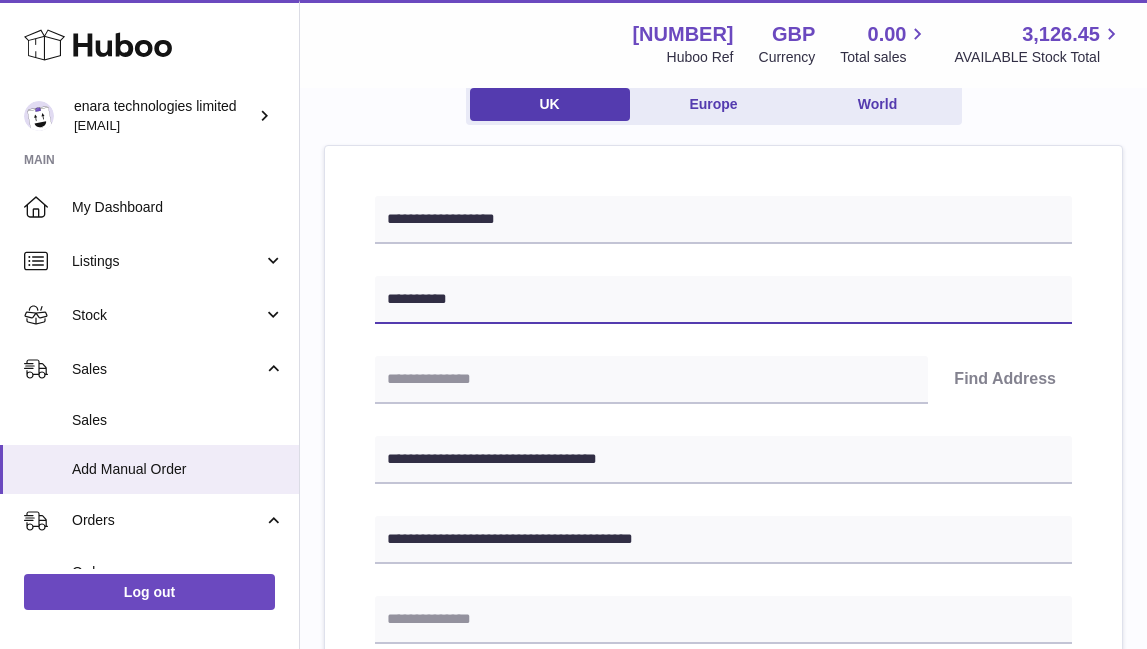 type on "*********" 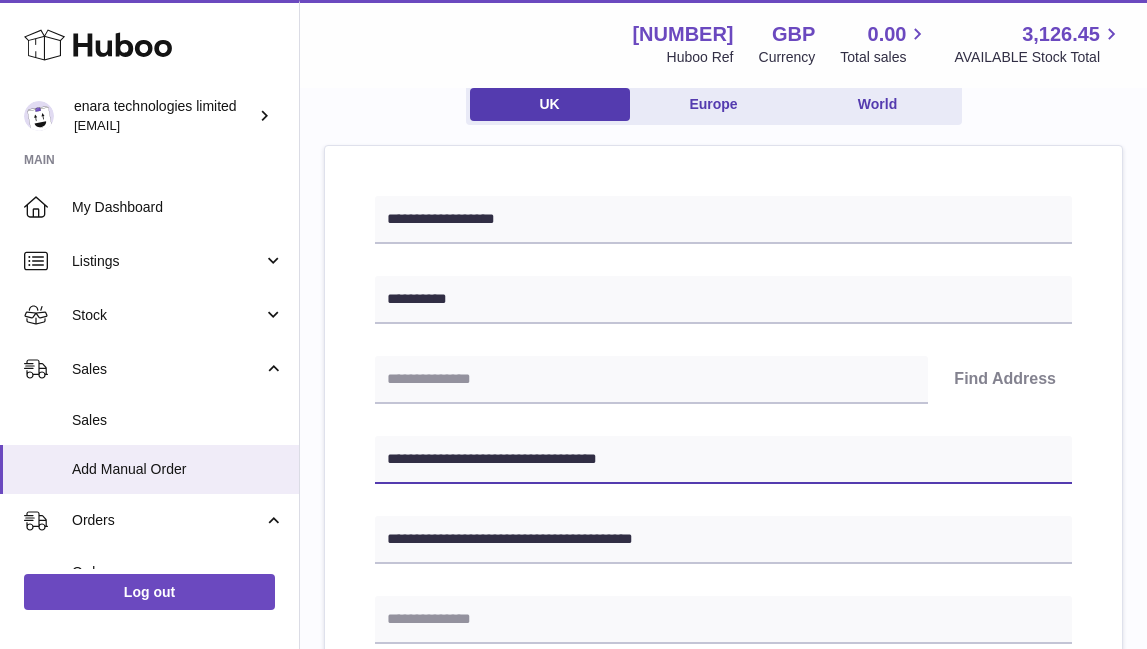 click on "**********" at bounding box center (723, 460) 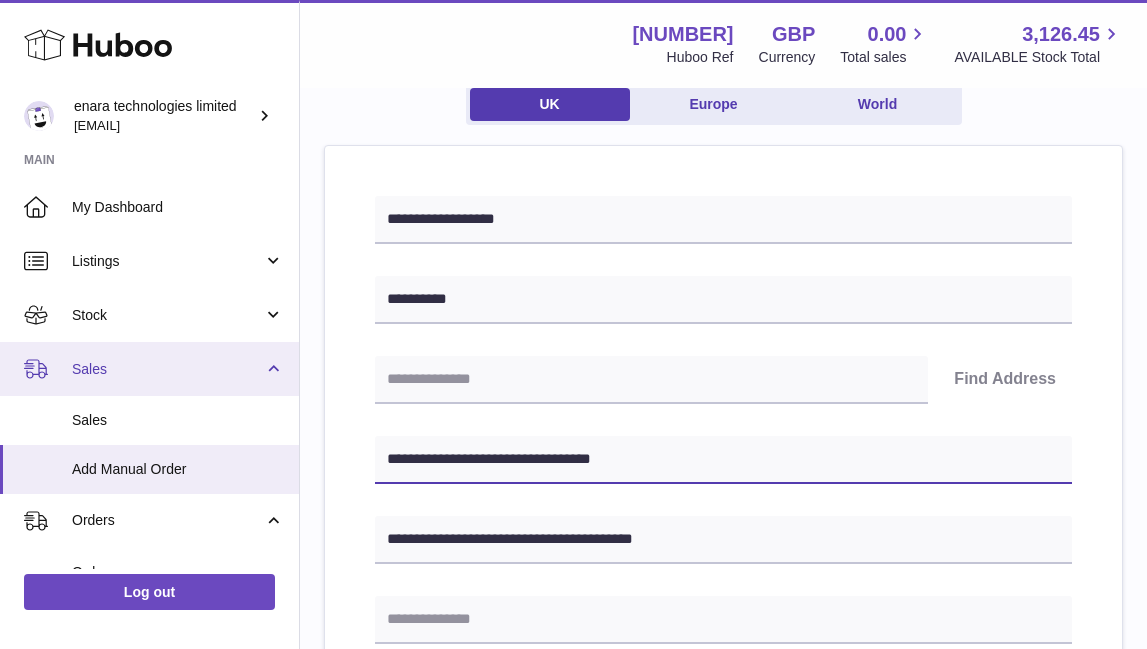 drag, startPoint x: 503, startPoint y: 456, endPoint x: 287, endPoint y: 391, distance: 225.56818 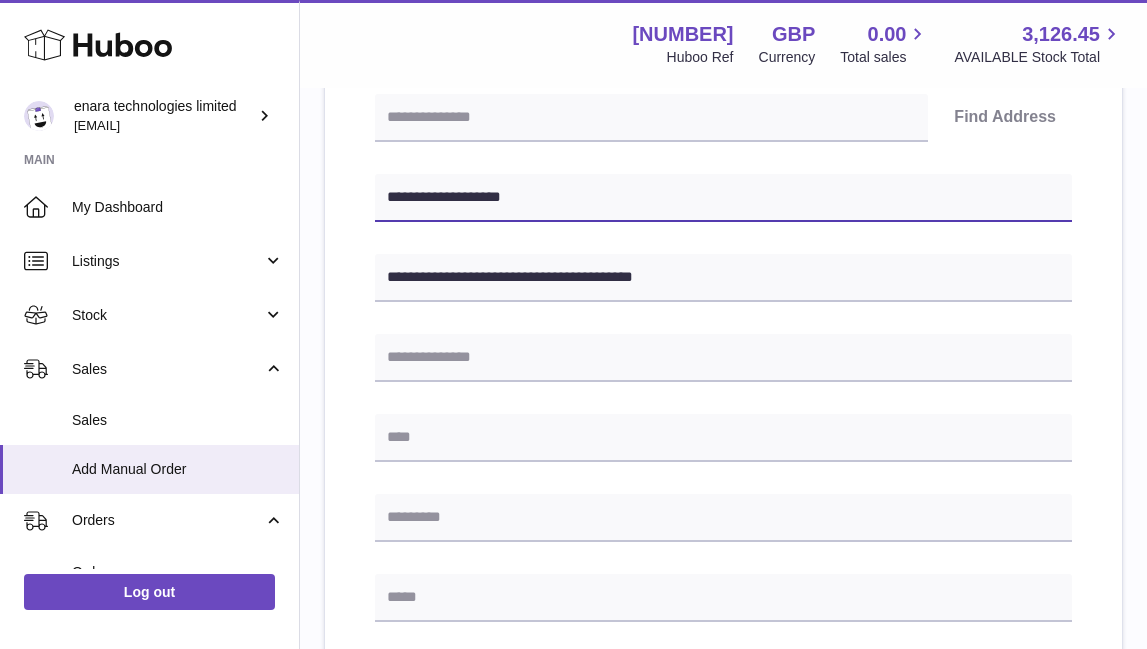 scroll, scrollTop: 454, scrollLeft: 0, axis: vertical 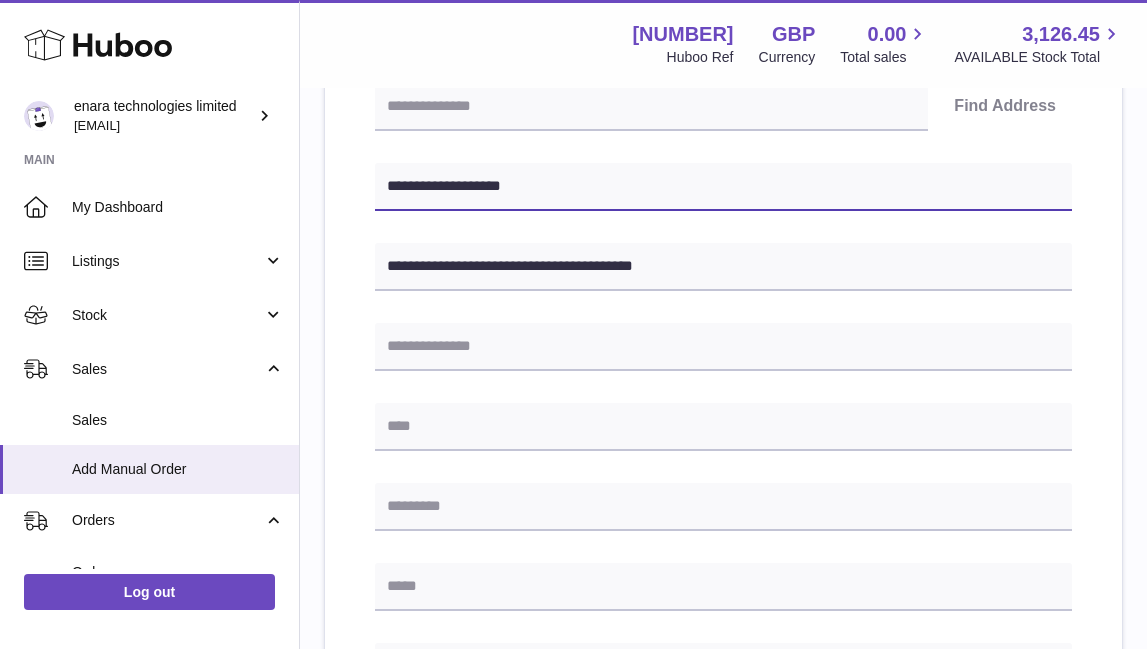 type on "**********" 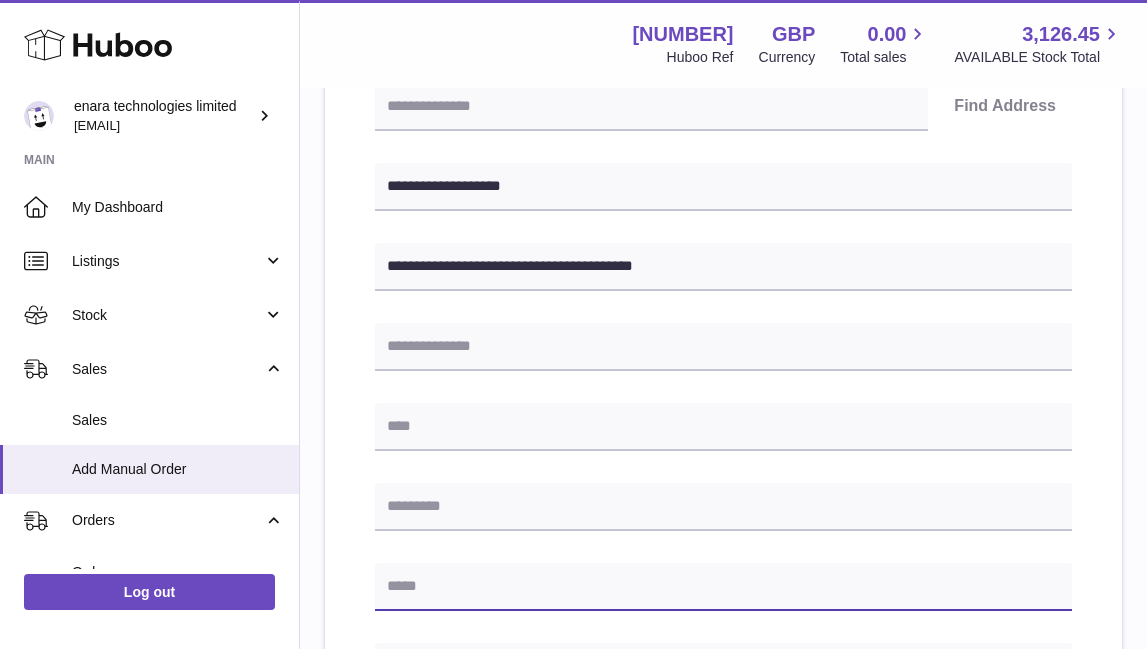 paste on "**********" 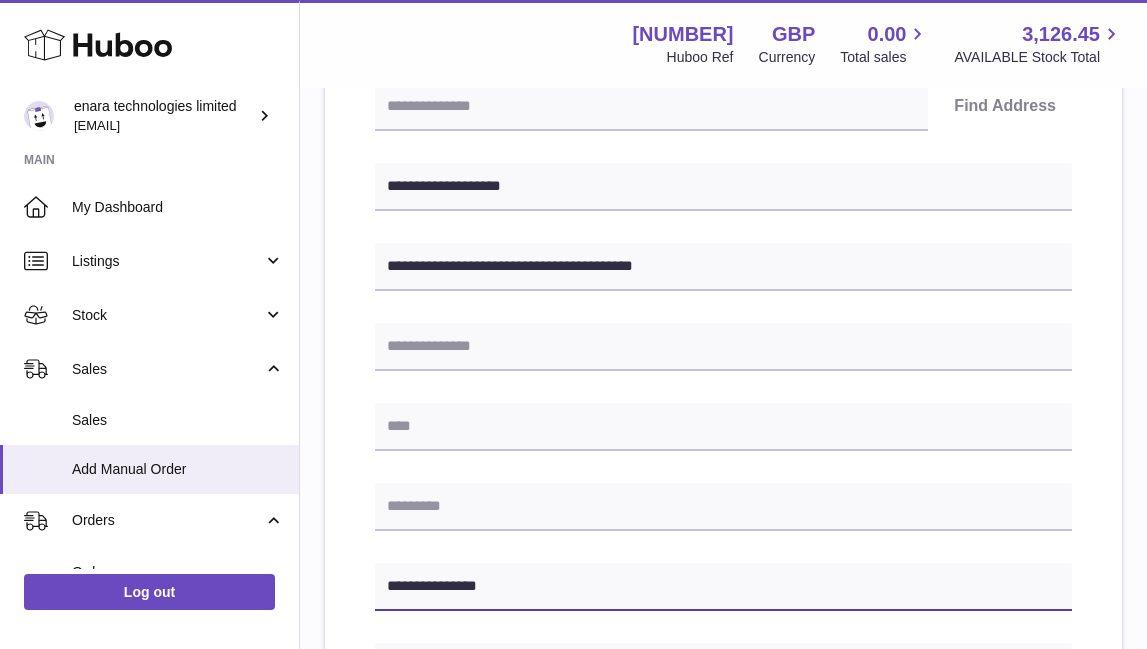 type on "**********" 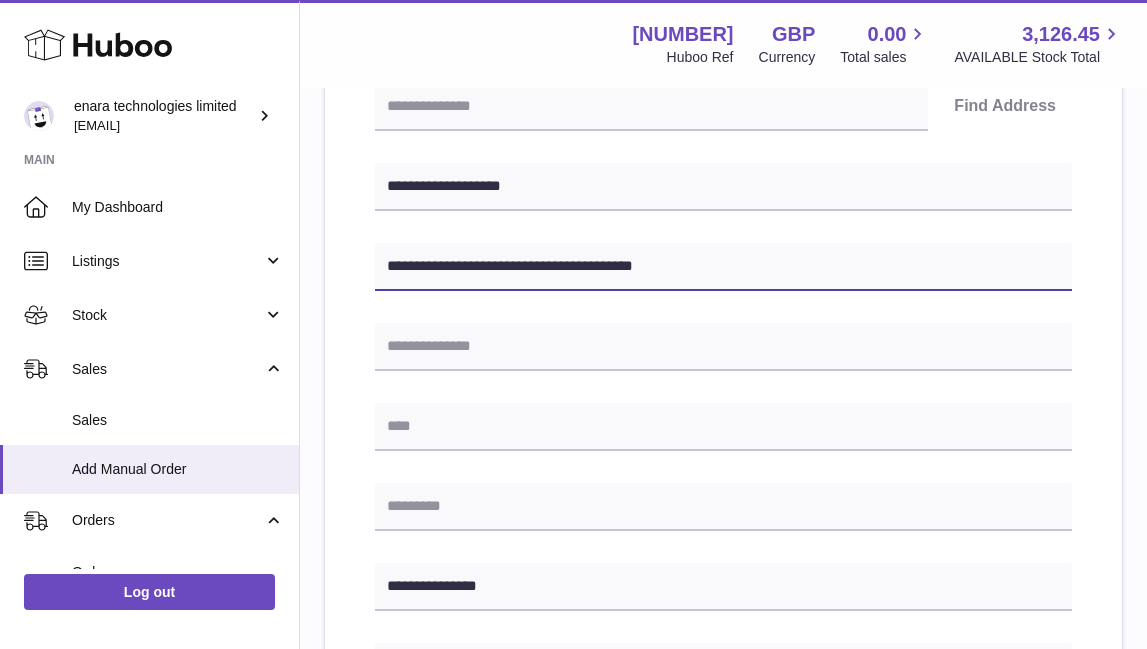 drag, startPoint x: 586, startPoint y: 257, endPoint x: 516, endPoint y: 264, distance: 70.34913 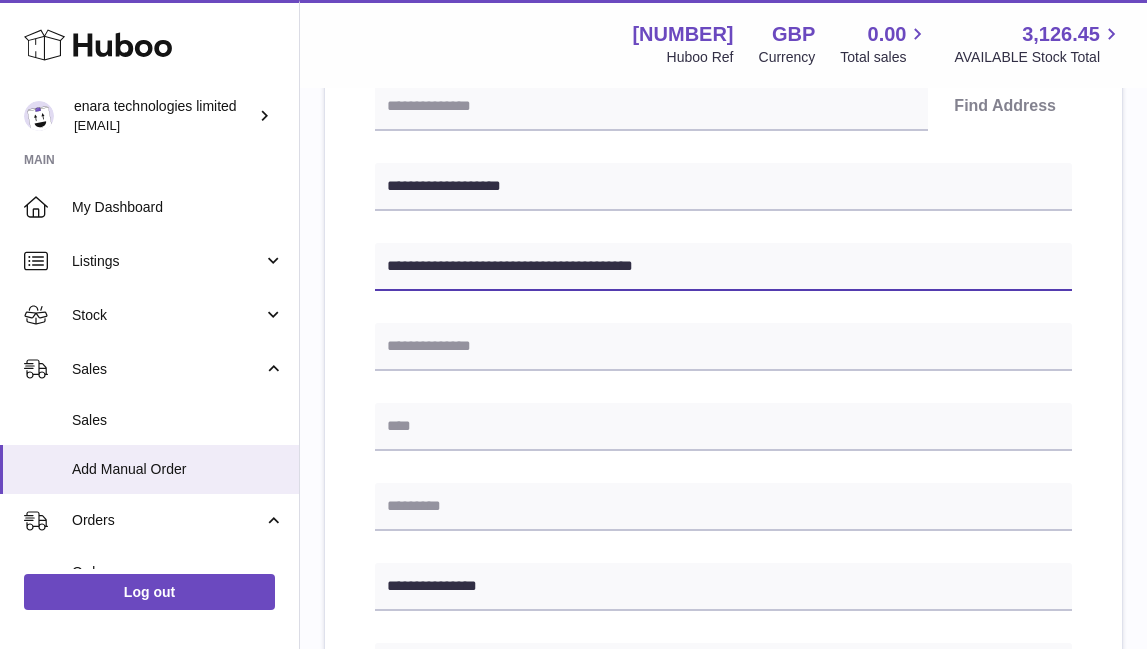 click on "**********" at bounding box center [723, 267] 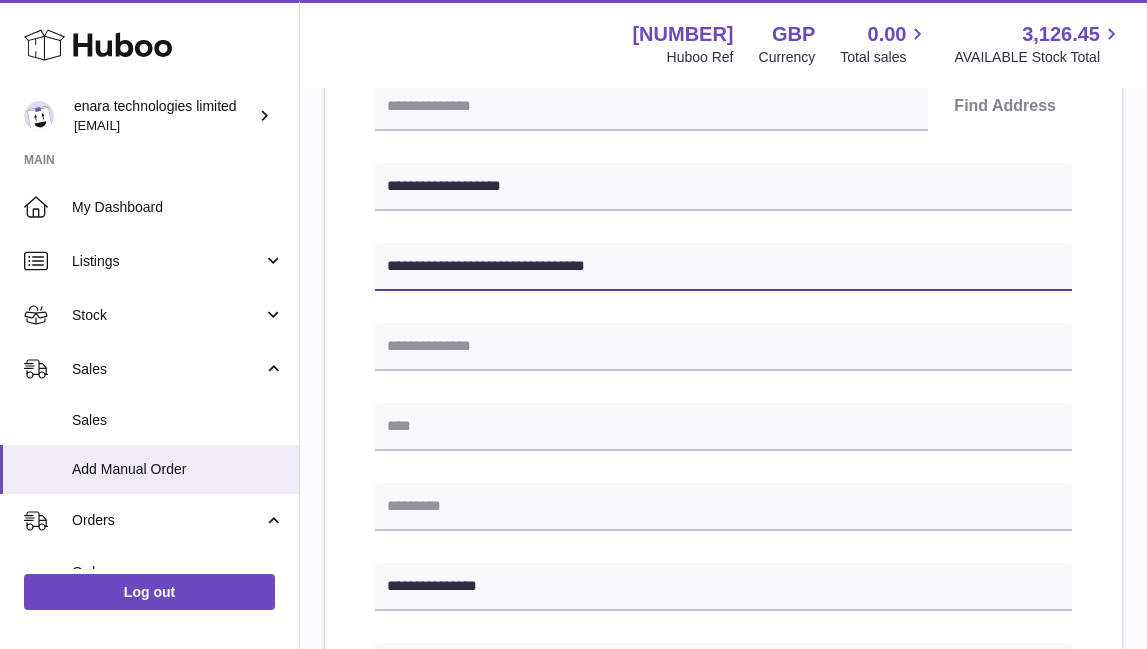 type on "**********" 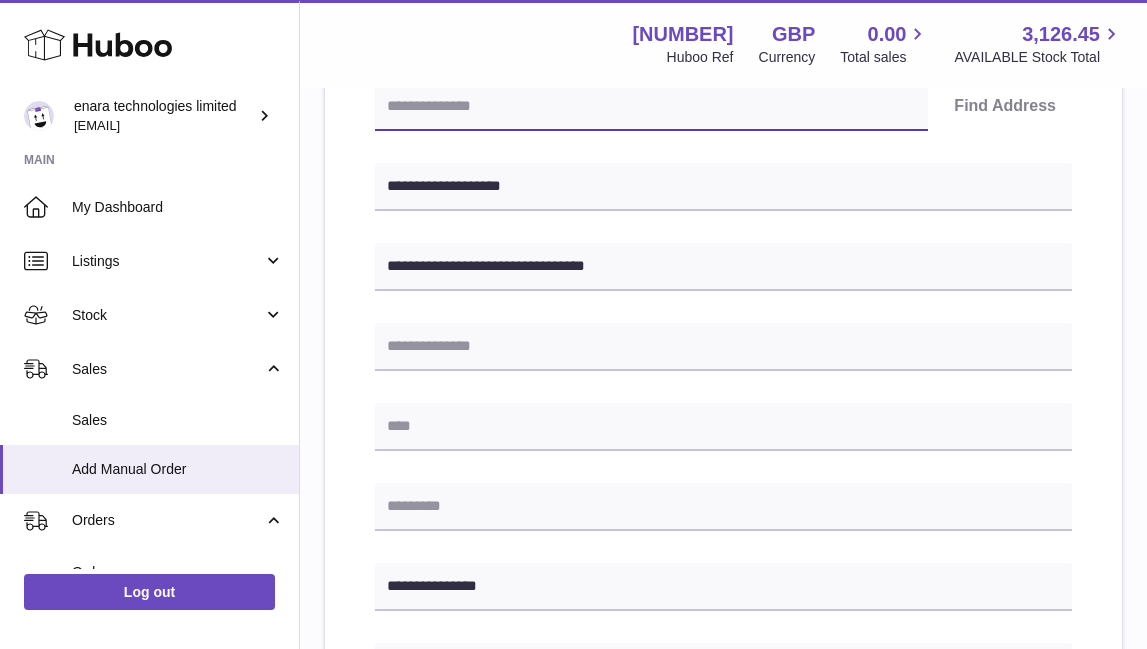 paste on "********" 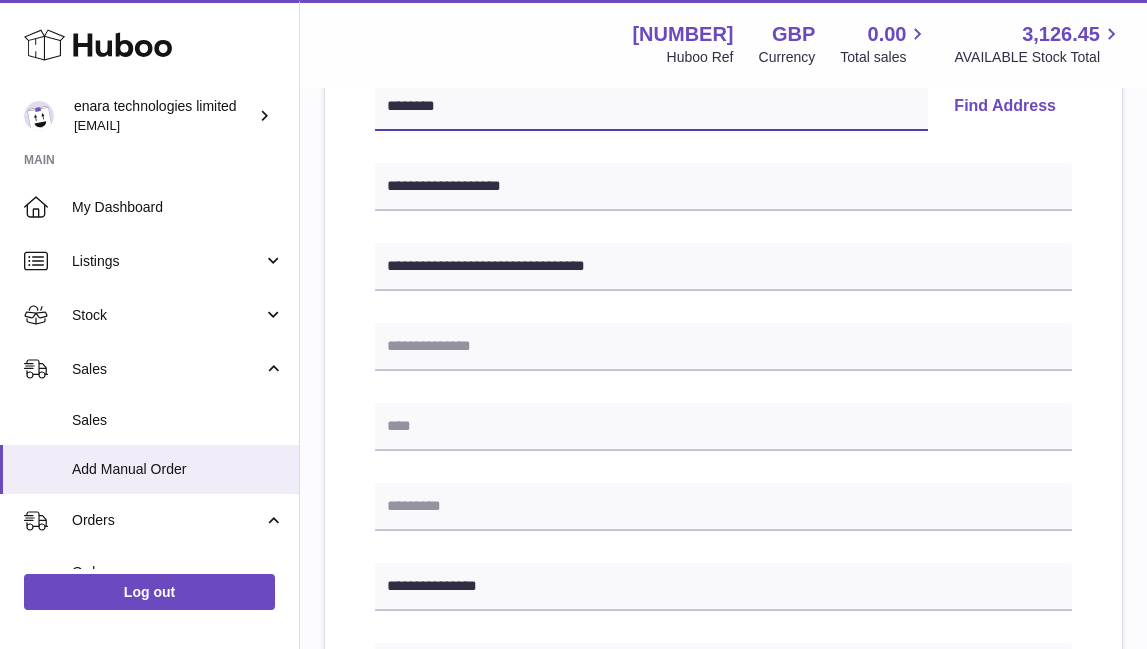 type on "********" 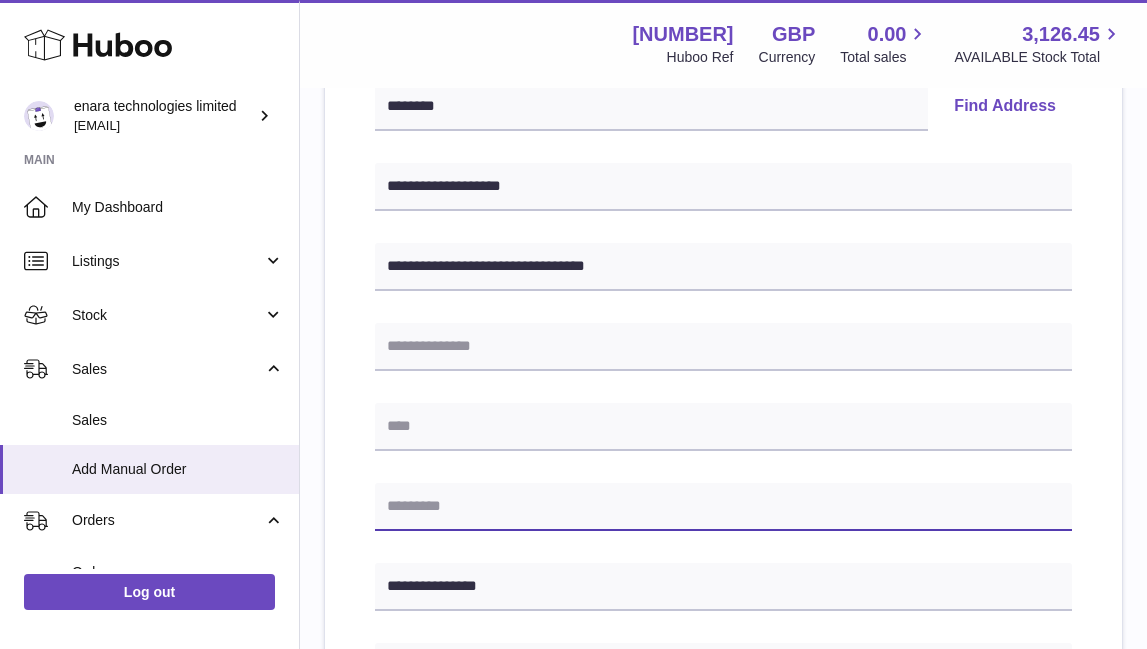 paste on "********" 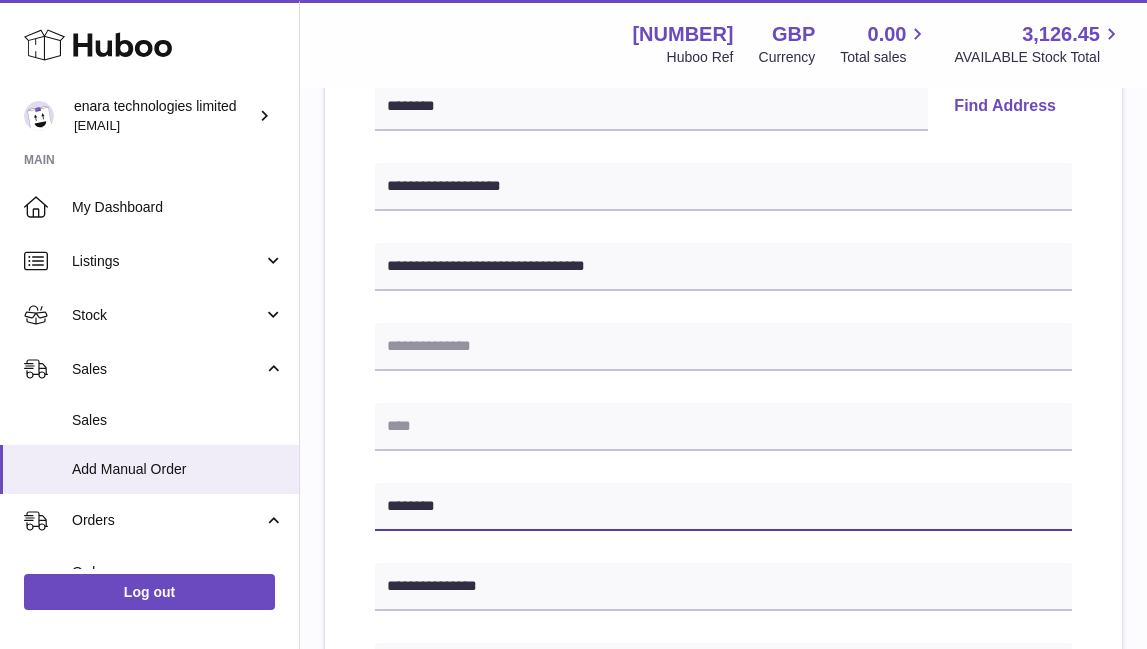 type on "********" 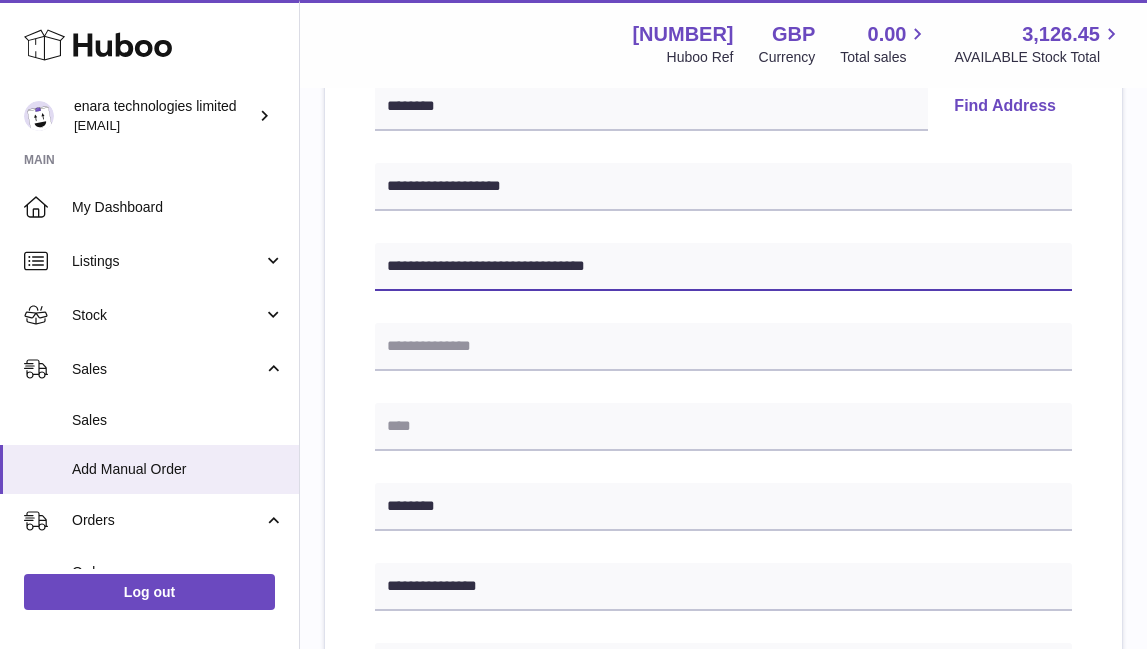 drag, startPoint x: 519, startPoint y: 267, endPoint x: 686, endPoint y: 299, distance: 170.03824 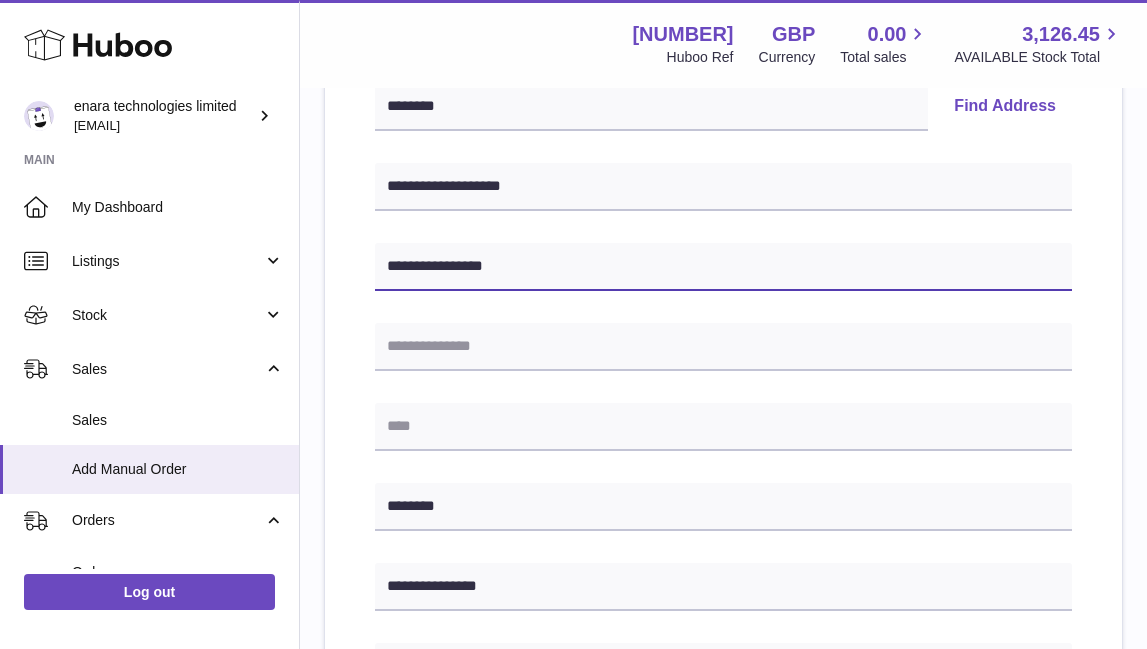 type on "**********" 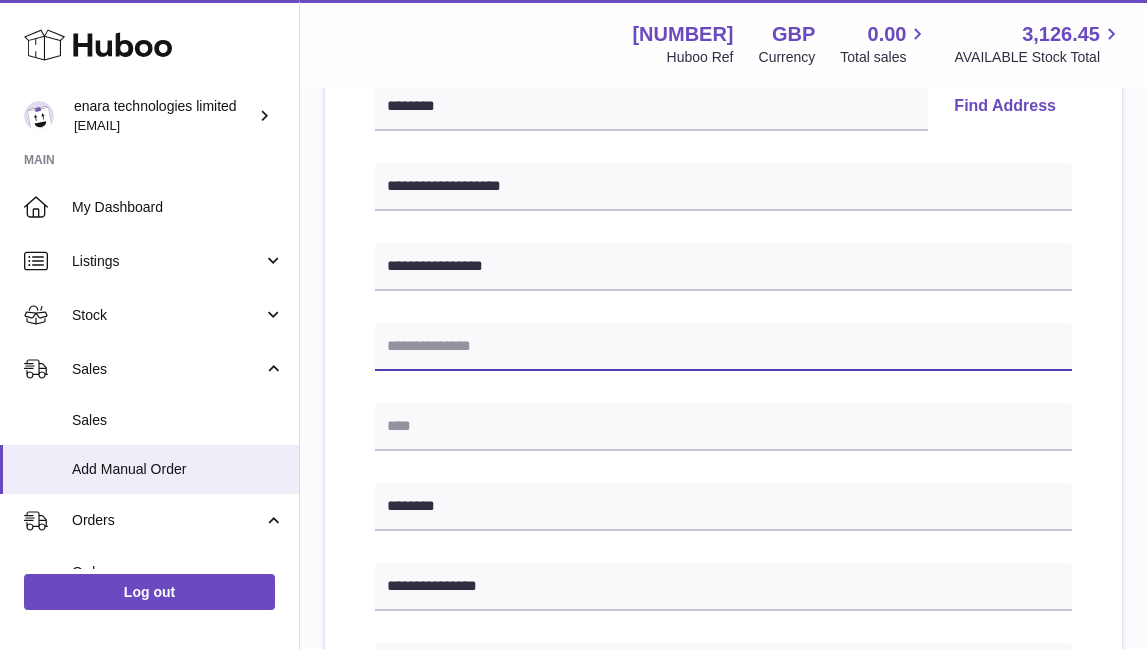 paste on "**********" 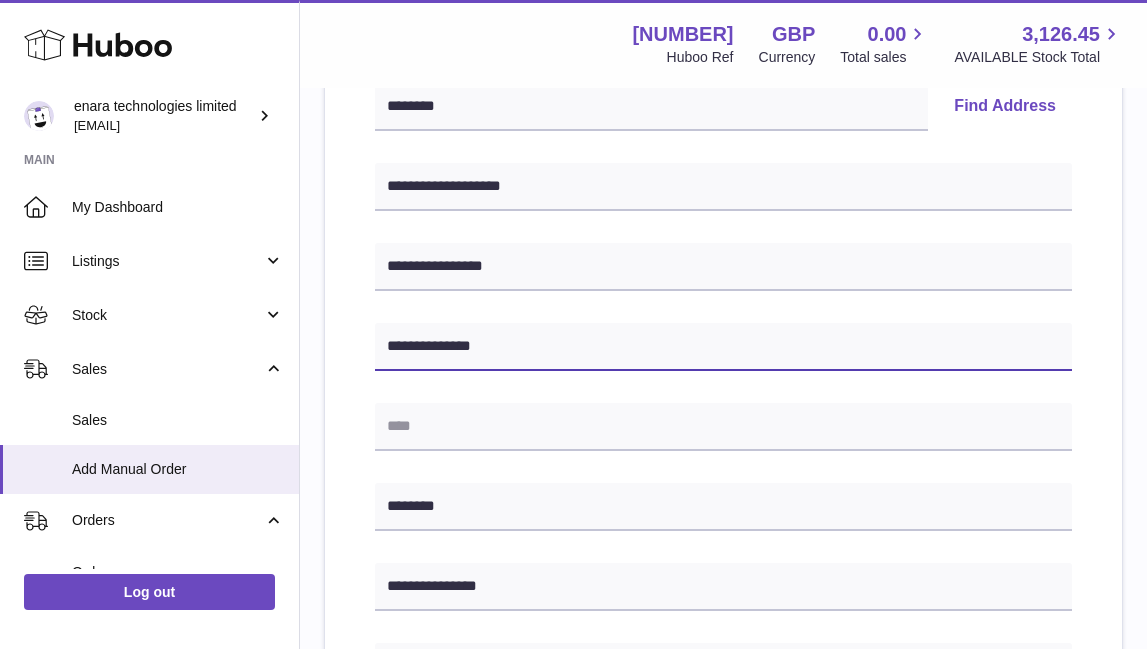 type on "**********" 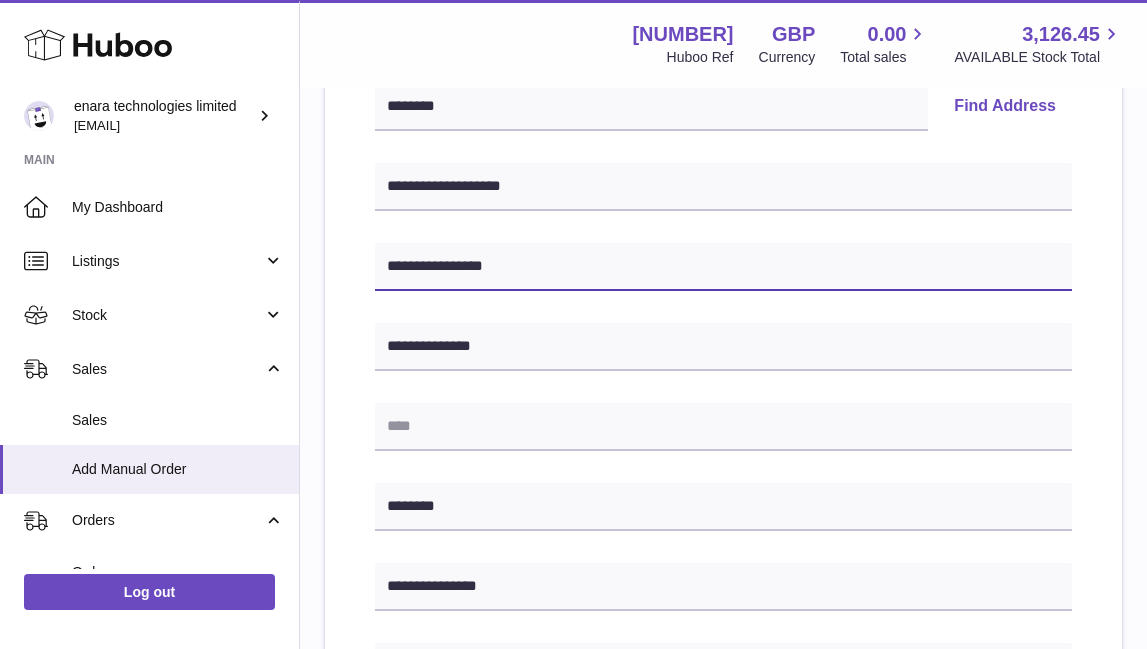 click on "**********" at bounding box center (723, 267) 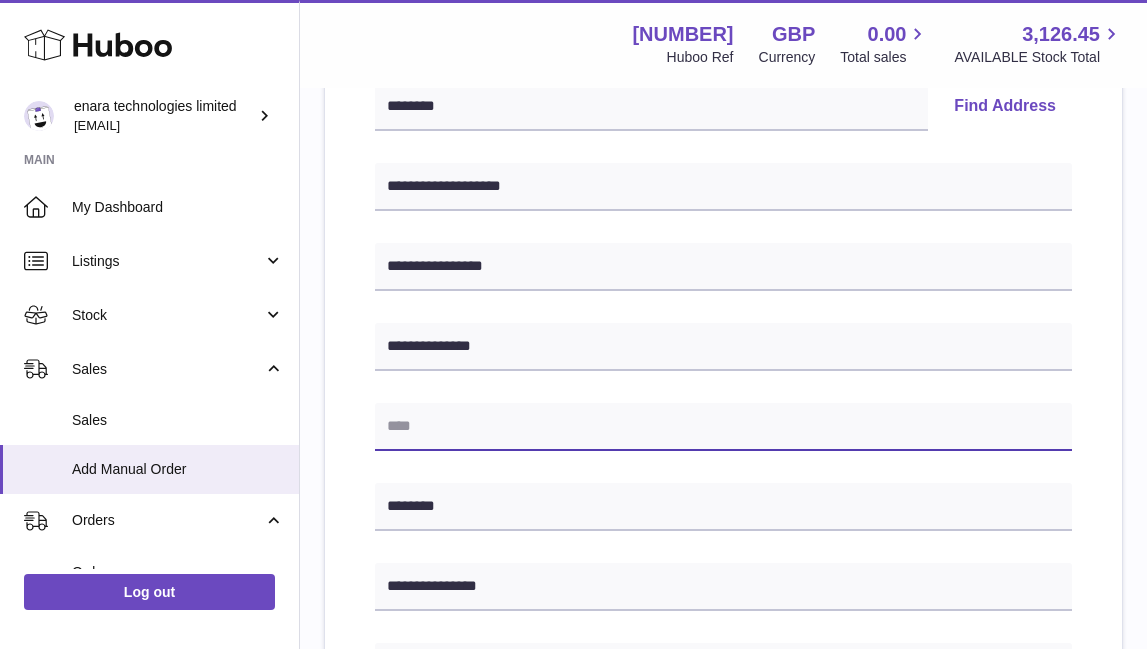 click at bounding box center (723, 427) 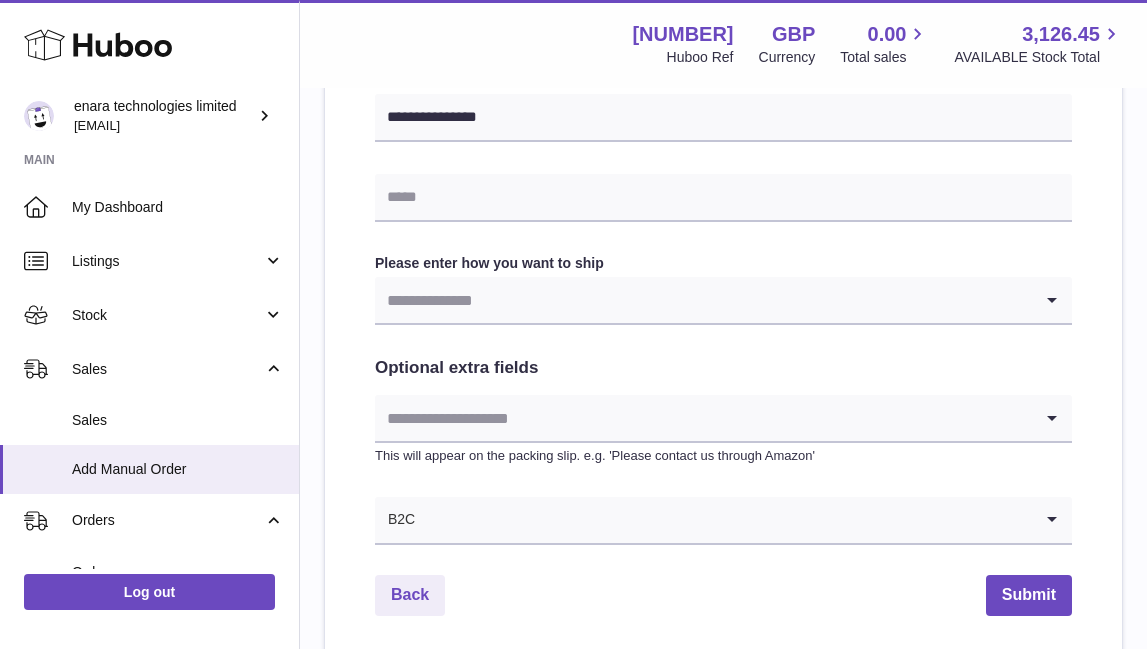 scroll, scrollTop: 926, scrollLeft: 0, axis: vertical 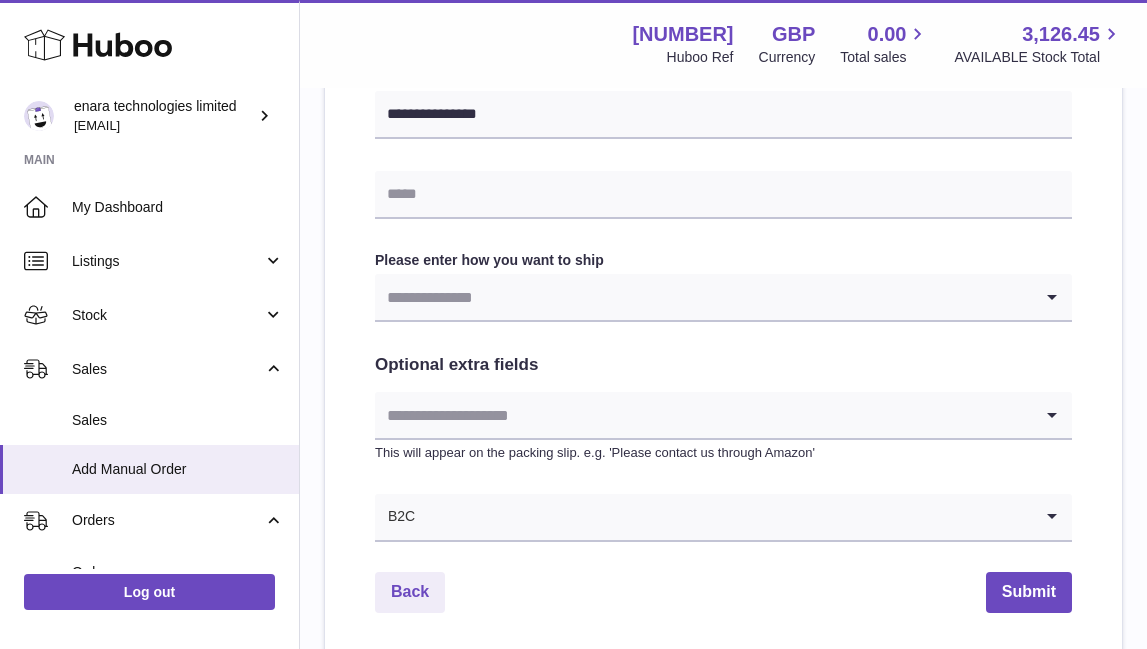 type on "******" 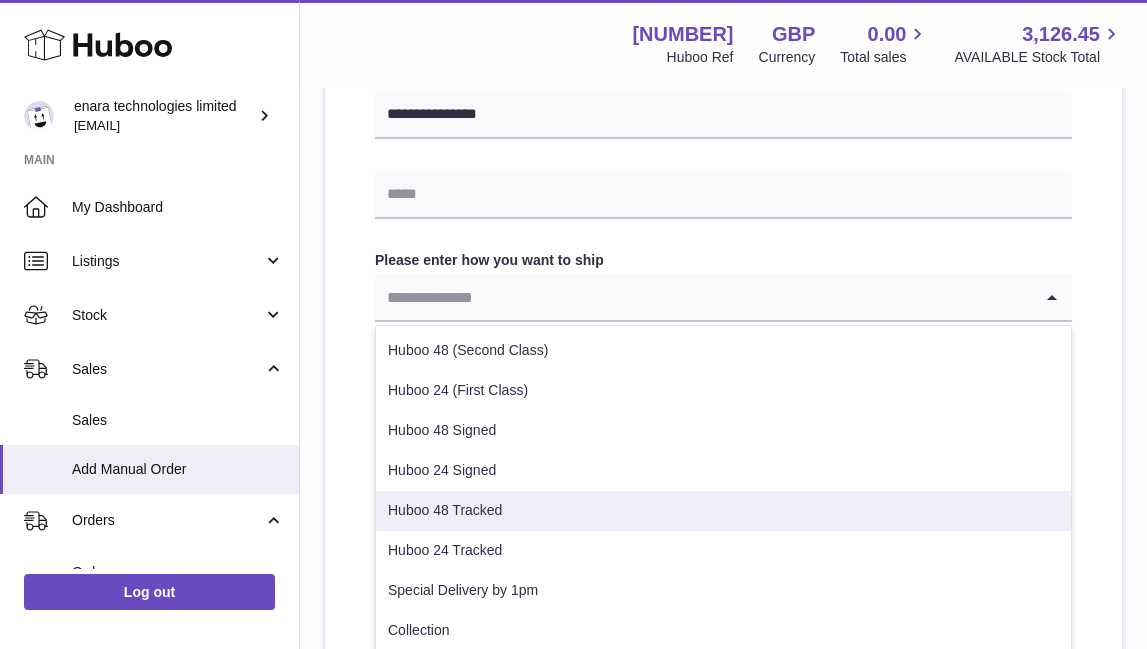 click on "Huboo 48 Tracked" at bounding box center (723, 511) 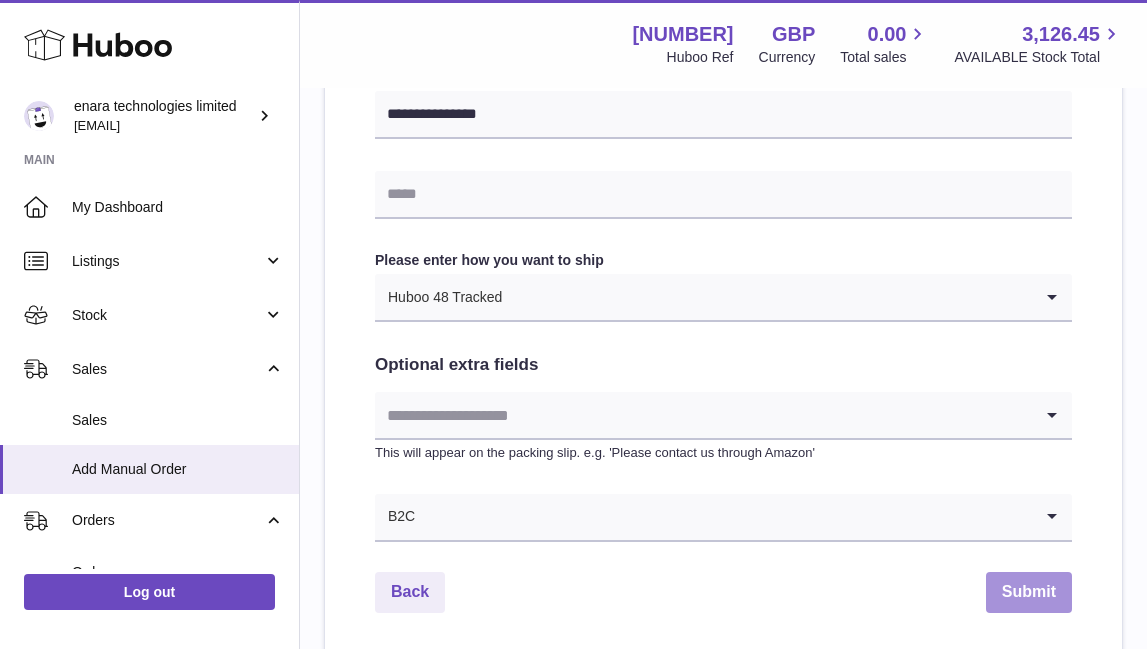 click on "Submit" at bounding box center (1029, 592) 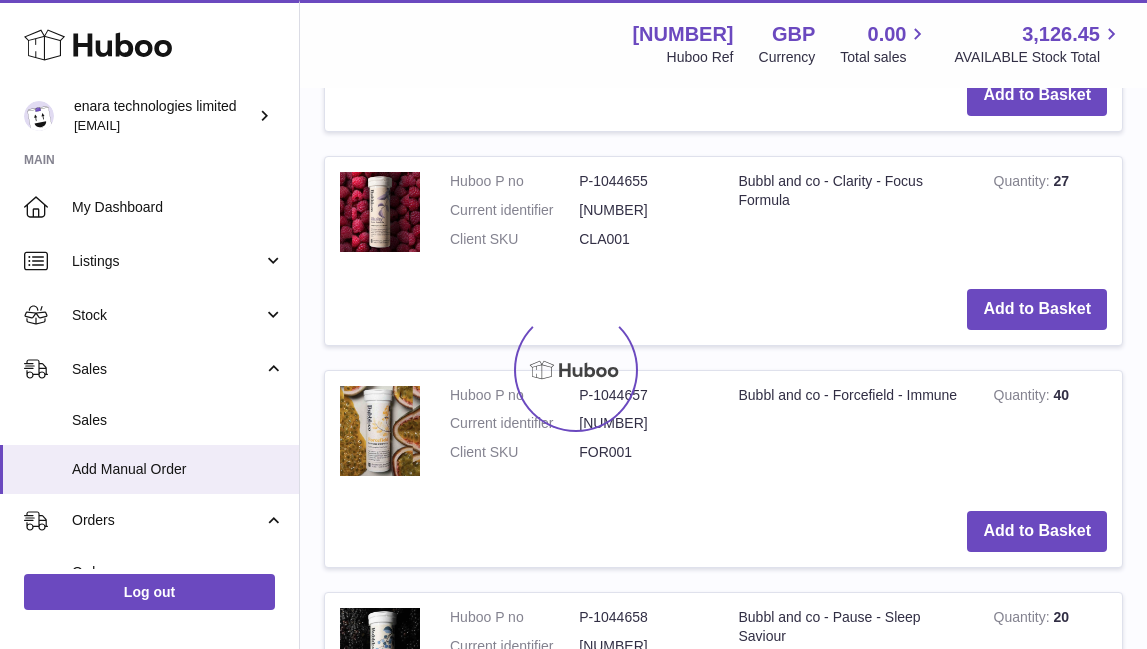 scroll, scrollTop: 0, scrollLeft: 0, axis: both 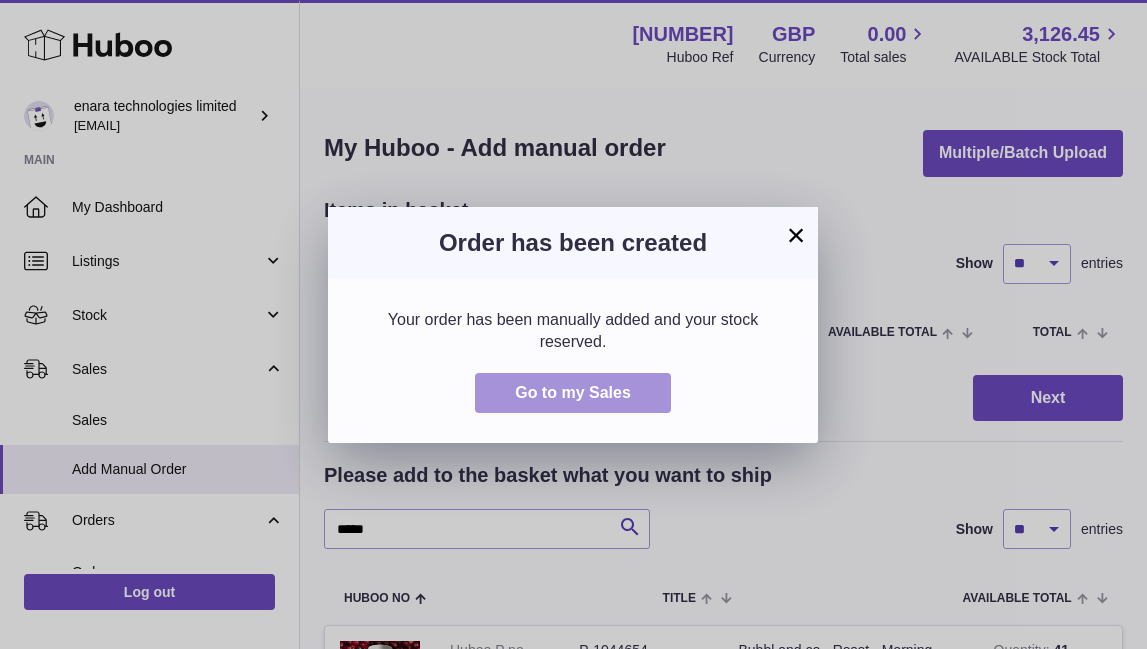click on "Go to my Sales" at bounding box center (573, 392) 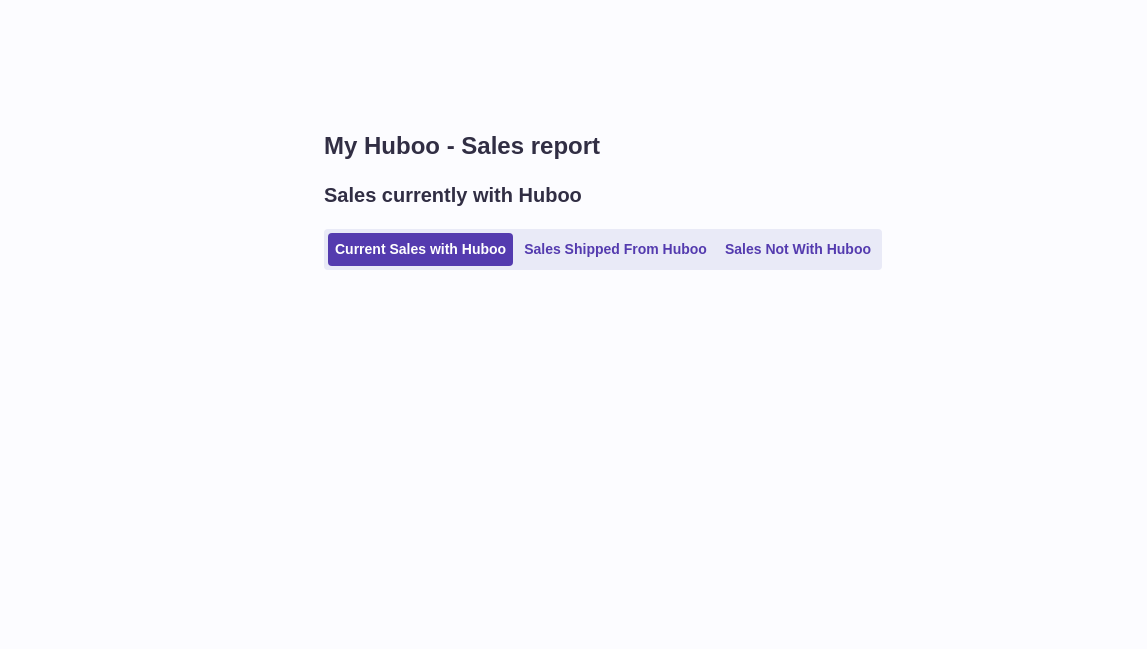 scroll, scrollTop: 0, scrollLeft: 0, axis: both 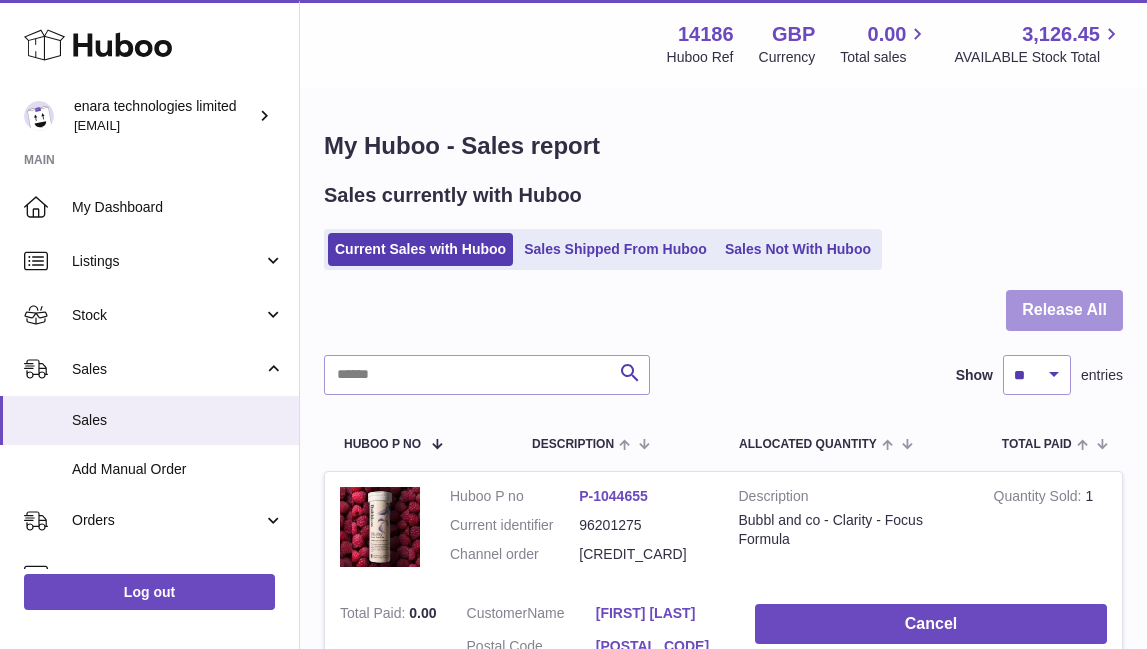 click on "Release All" at bounding box center (1064, 310) 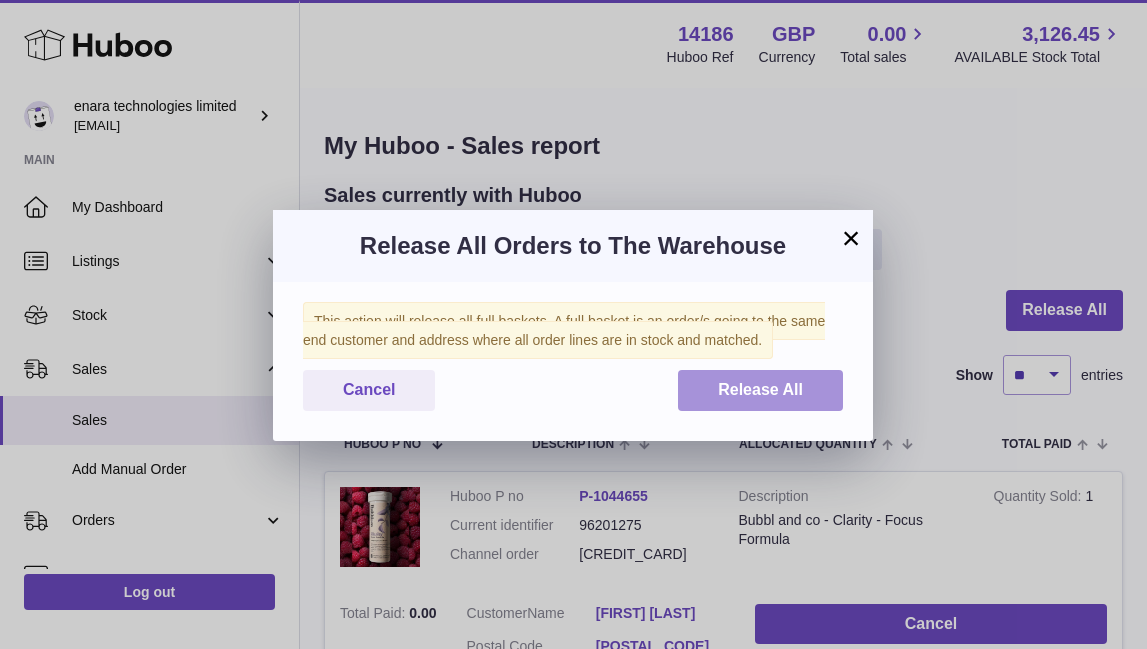 click on "Release All" at bounding box center [760, 389] 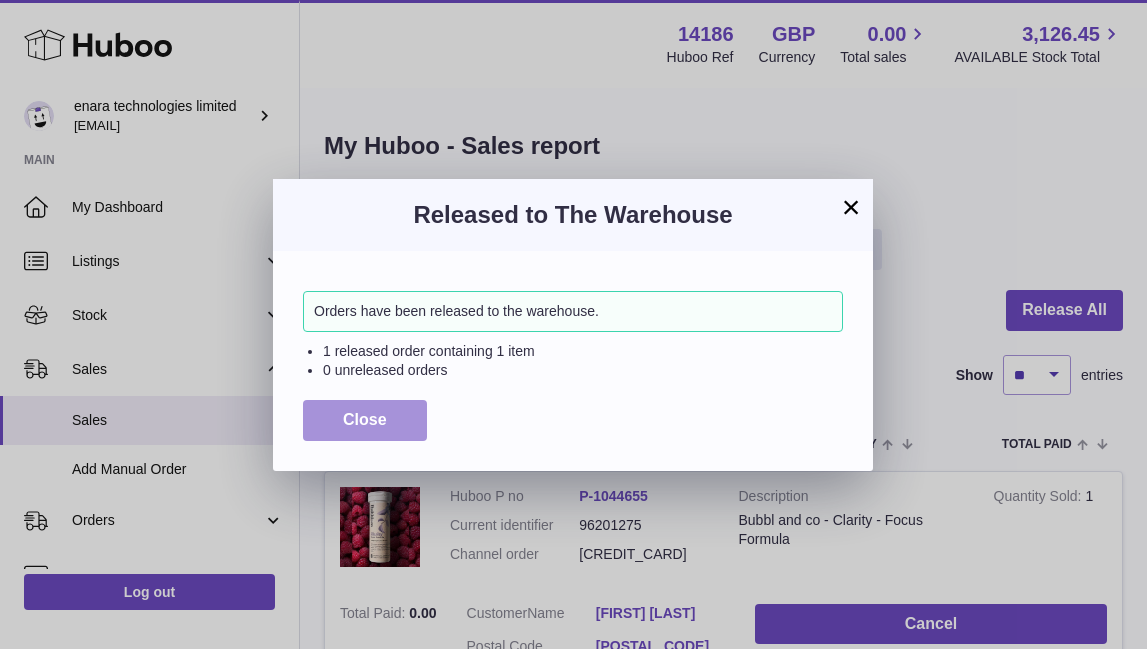 click on "Close" at bounding box center (365, 420) 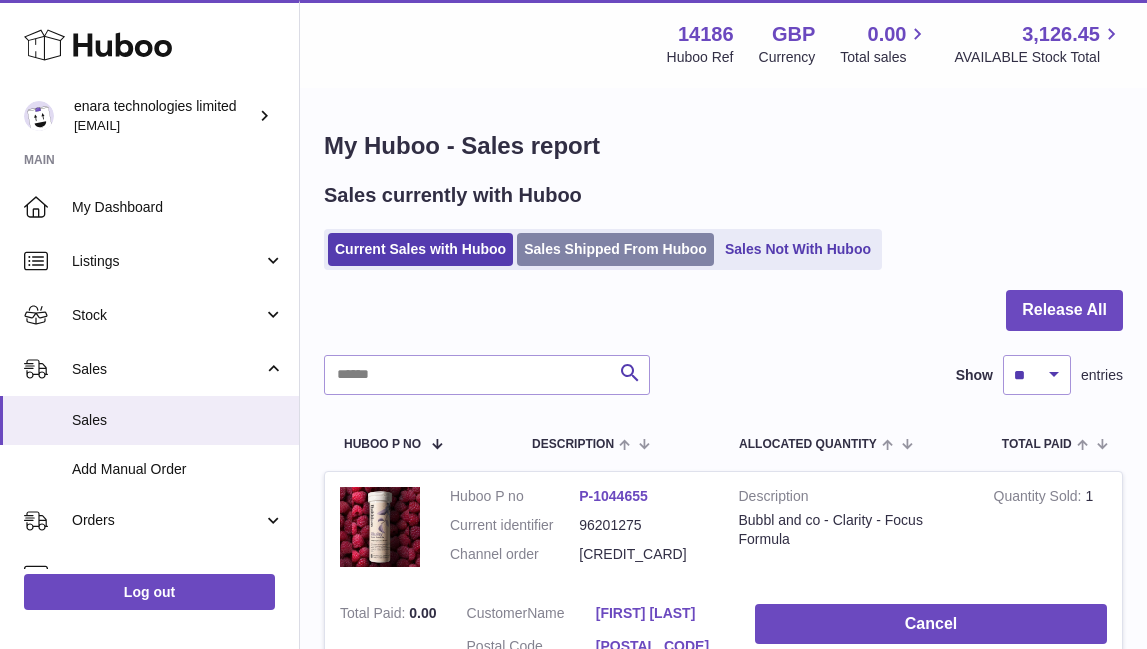 click on "Sales Shipped From Huboo" at bounding box center [615, 249] 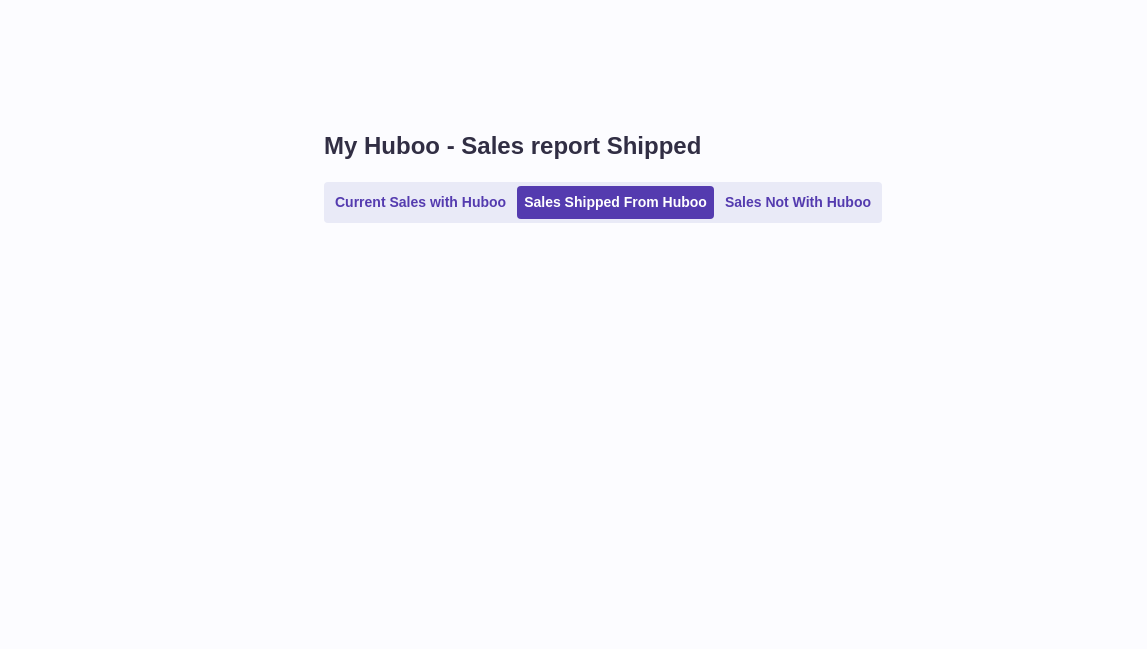 scroll, scrollTop: 0, scrollLeft: 0, axis: both 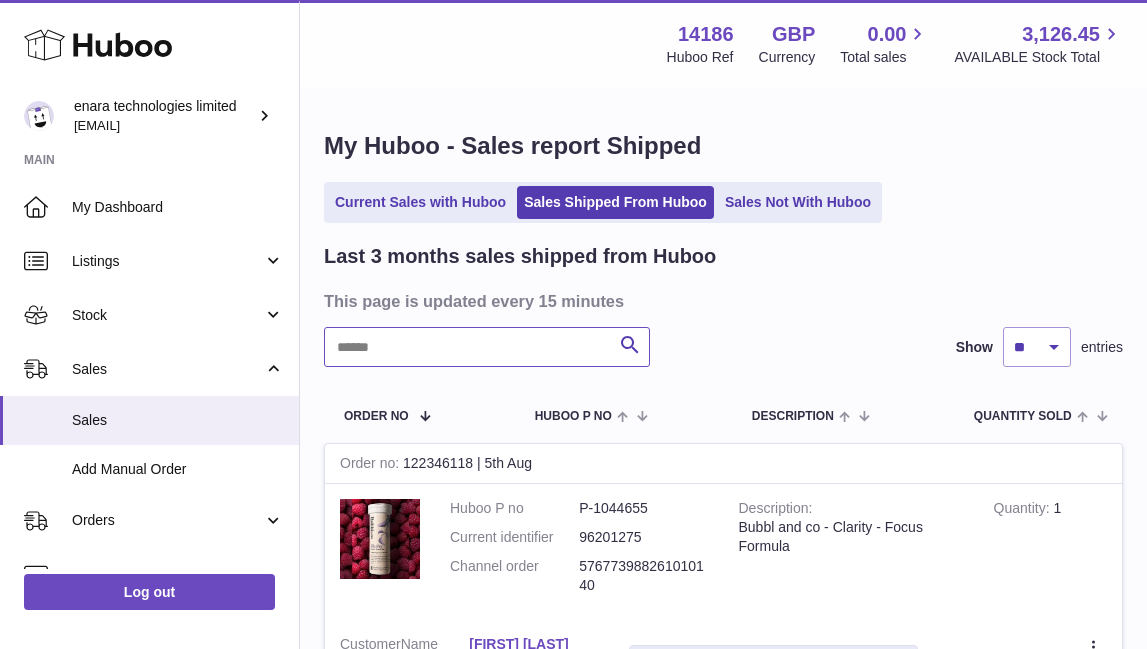 click at bounding box center (487, 347) 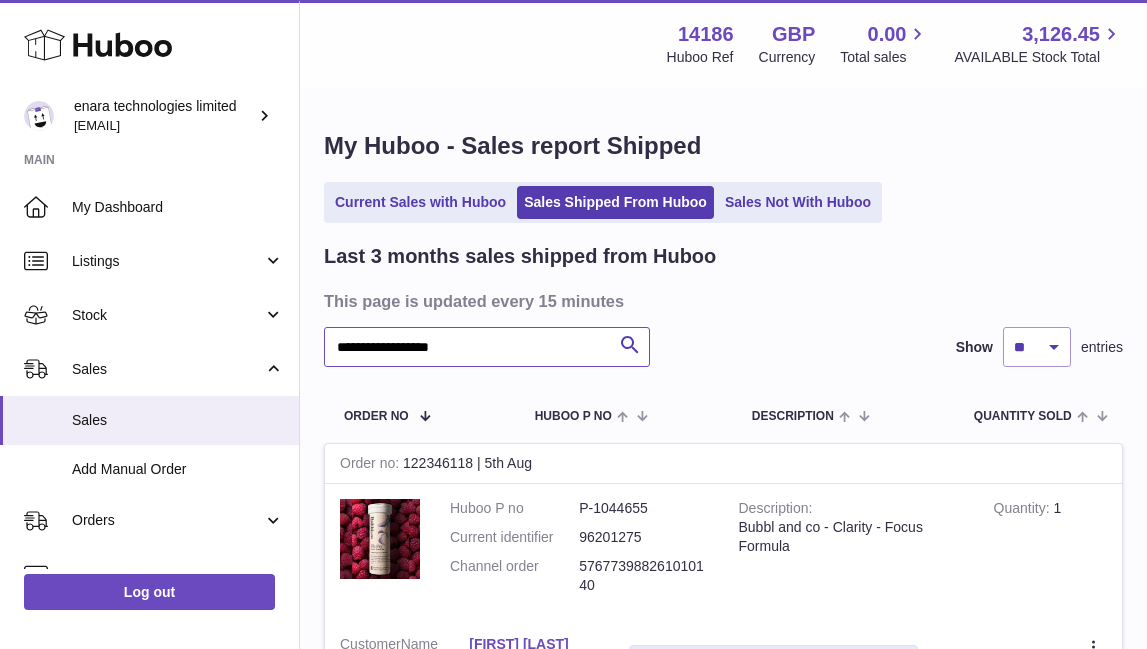 type on "**********" 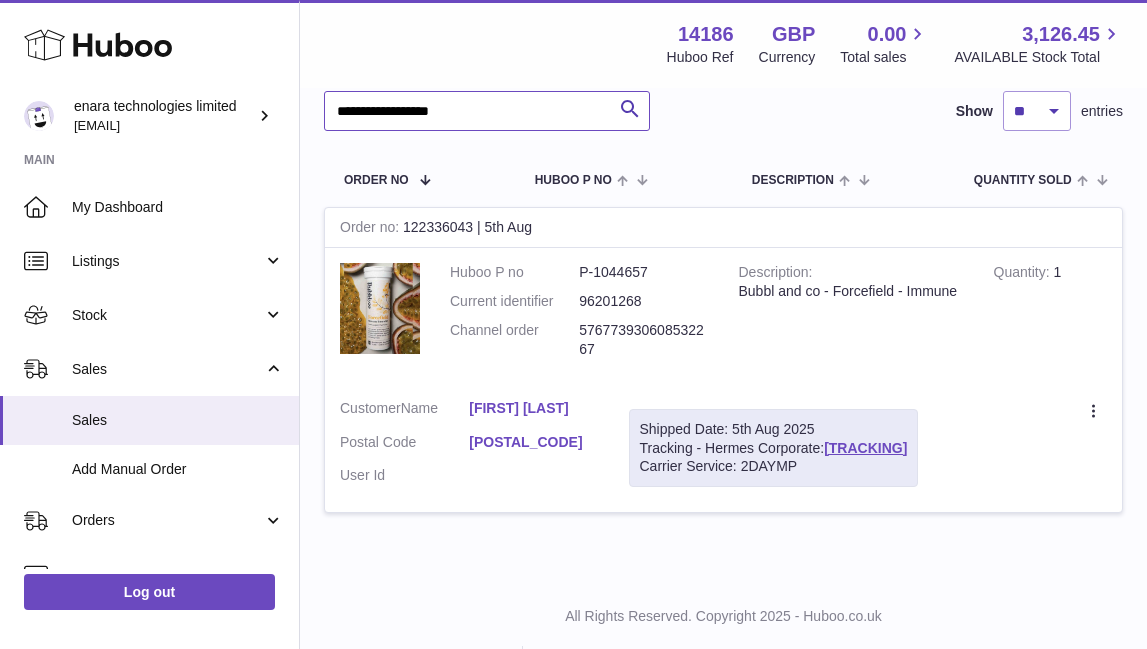 scroll, scrollTop: 259, scrollLeft: 0, axis: vertical 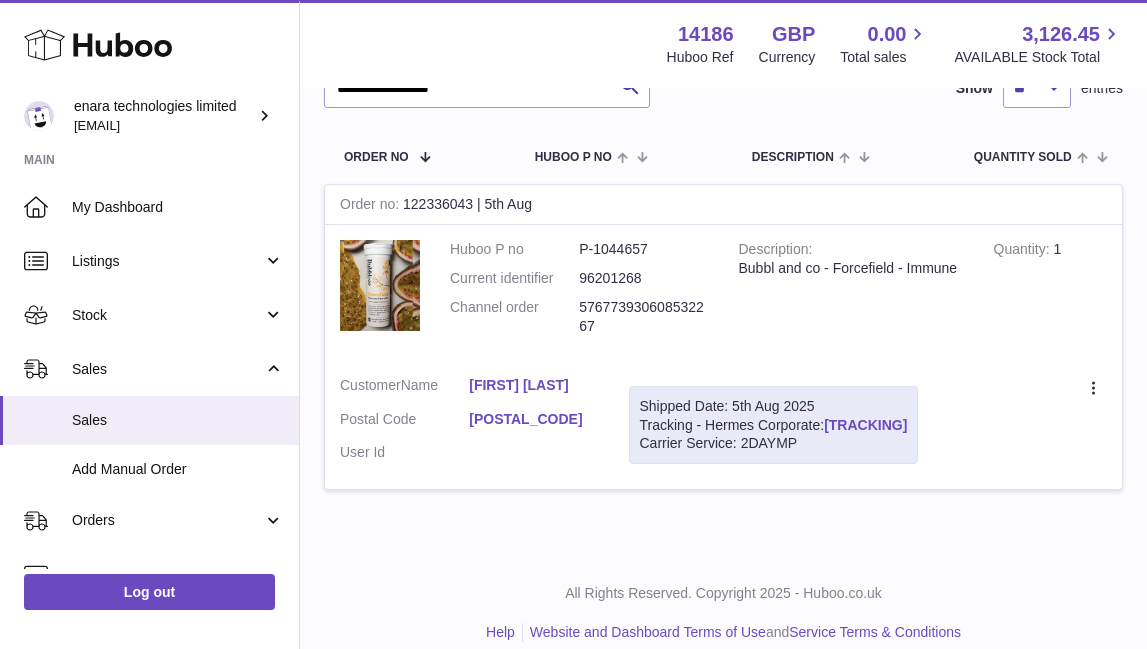 drag, startPoint x: 963, startPoint y: 417, endPoint x: 833, endPoint y: 421, distance: 130.06152 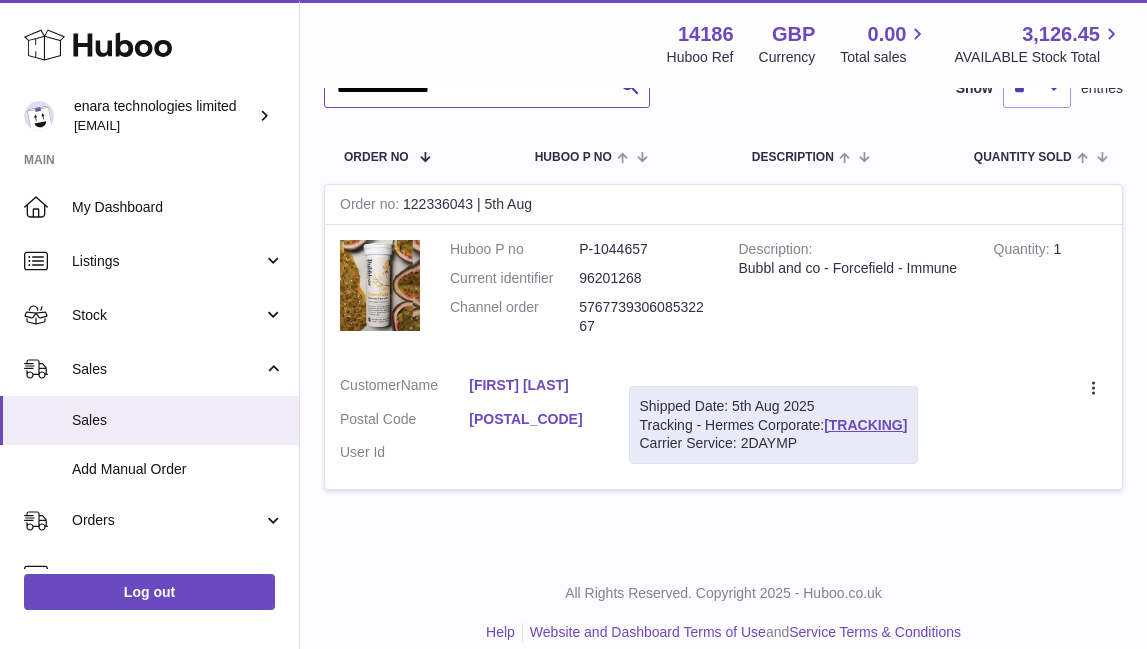 click on "**********" at bounding box center [487, 88] 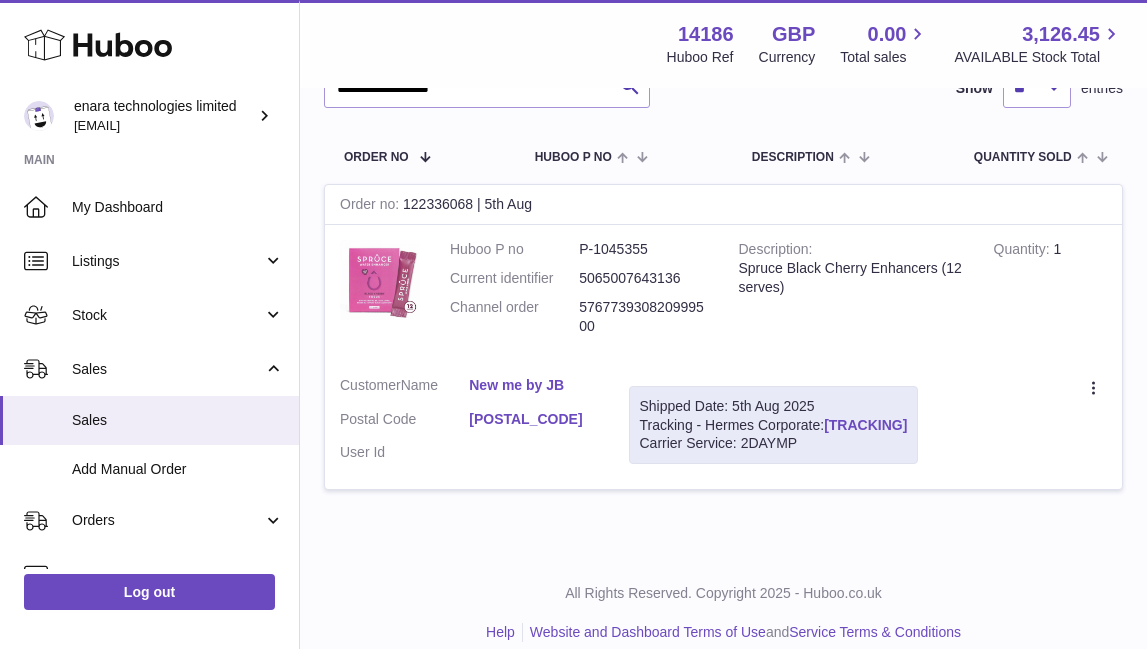 drag, startPoint x: 964, startPoint y: 416, endPoint x: 829, endPoint y: 419, distance: 135.03333 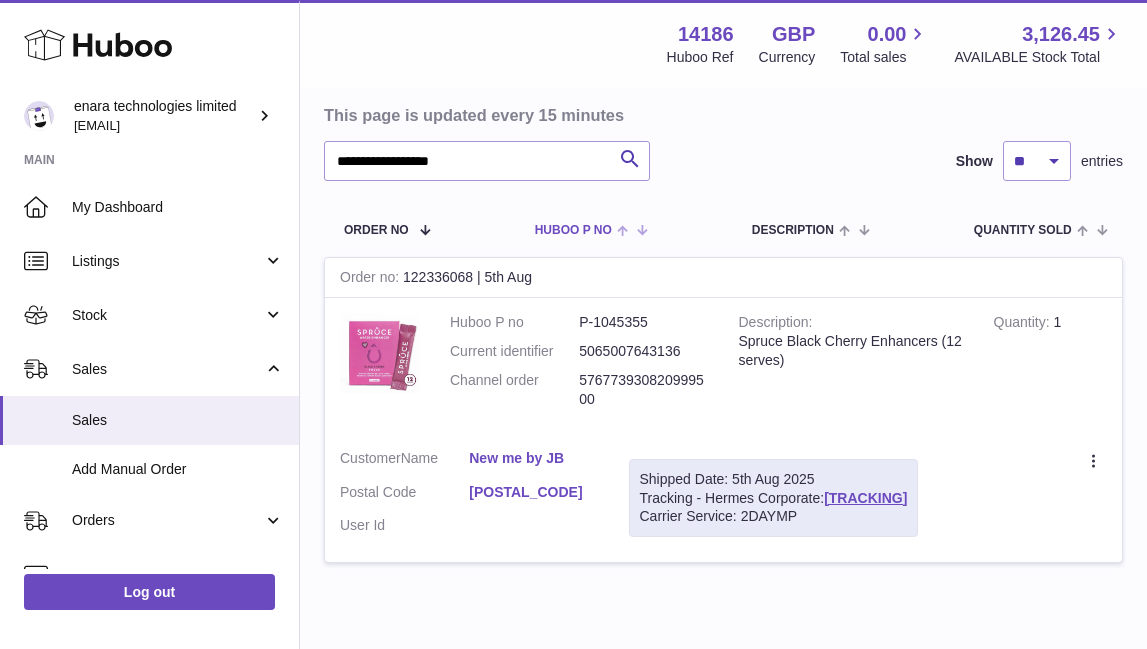 scroll, scrollTop: 183, scrollLeft: 0, axis: vertical 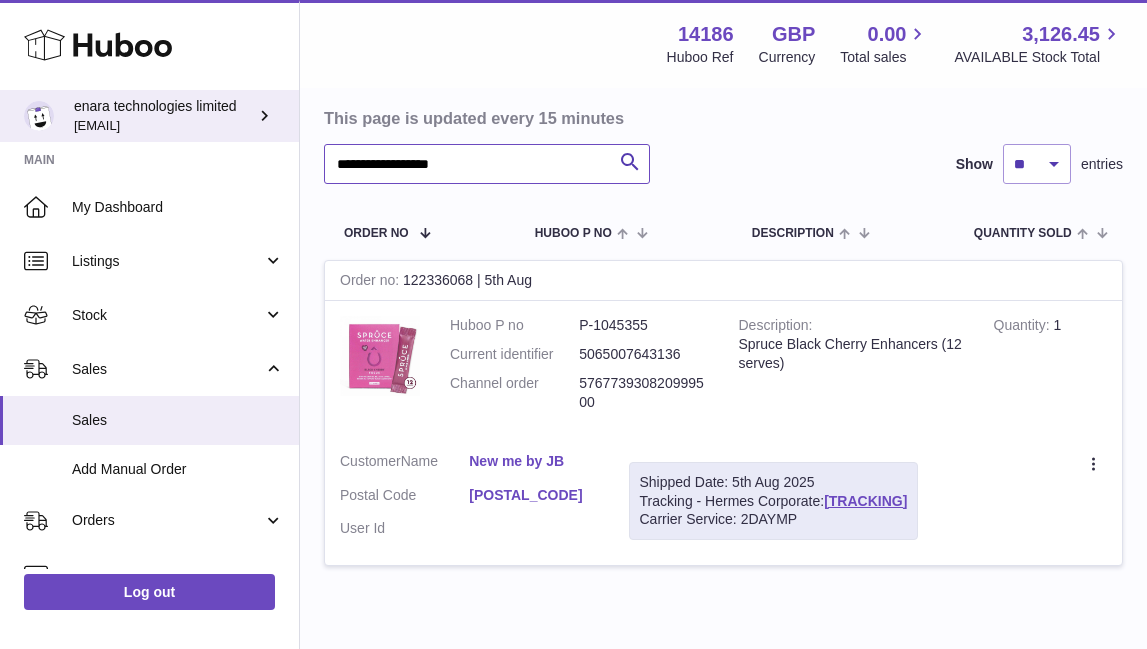 drag, startPoint x: 529, startPoint y: 168, endPoint x: 168, endPoint y: 126, distance: 363.435 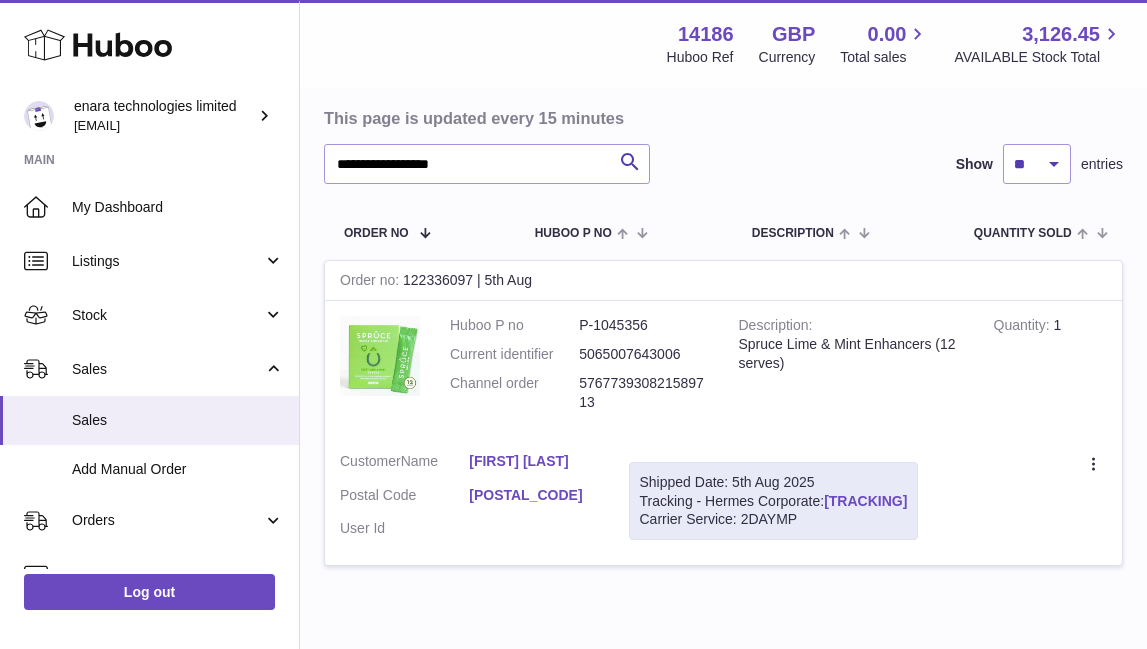 drag, startPoint x: 961, startPoint y: 496, endPoint x: 832, endPoint y: 499, distance: 129.03488 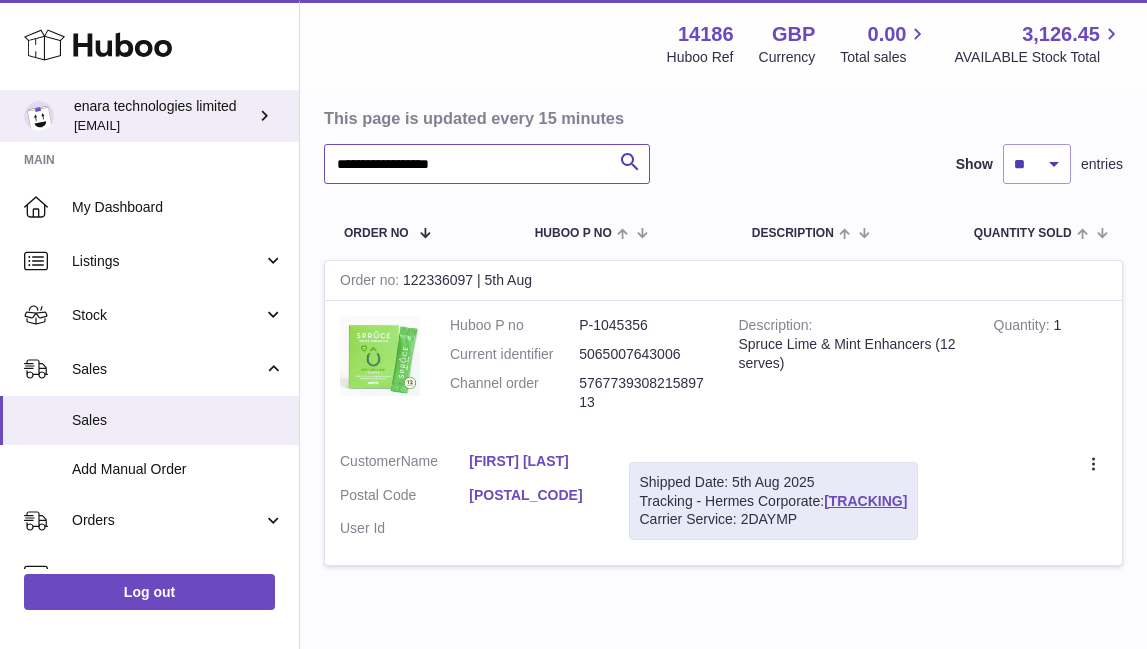 drag, startPoint x: 549, startPoint y: 159, endPoint x: 50, endPoint y: 119, distance: 500.60065 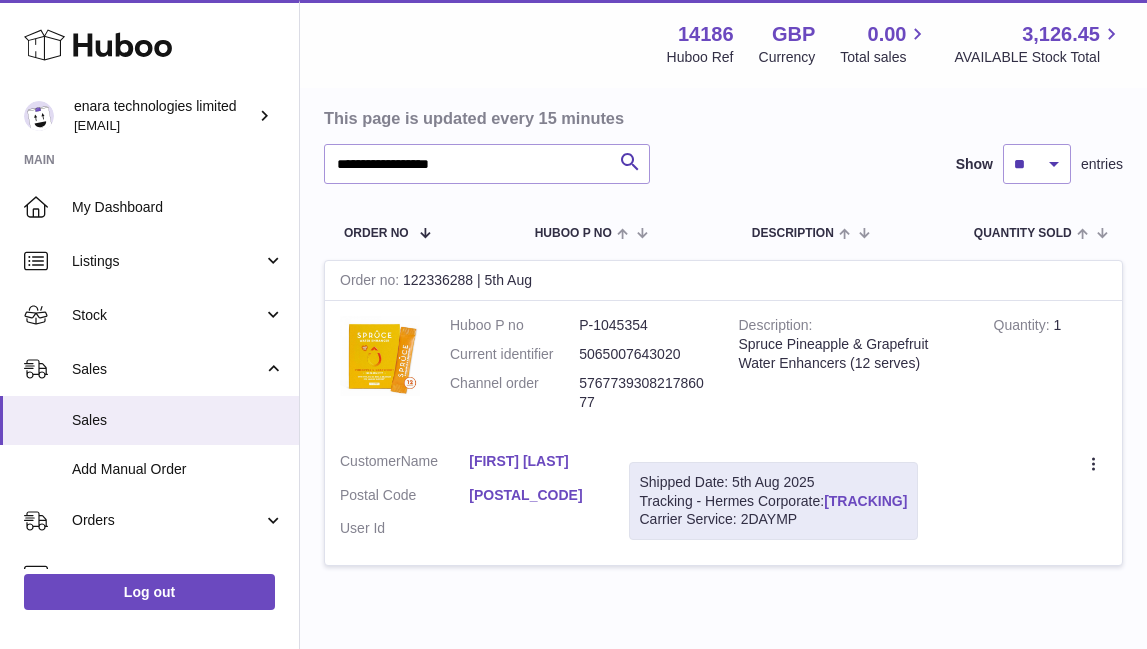drag, startPoint x: 965, startPoint y: 491, endPoint x: 829, endPoint y: 497, distance: 136.1323 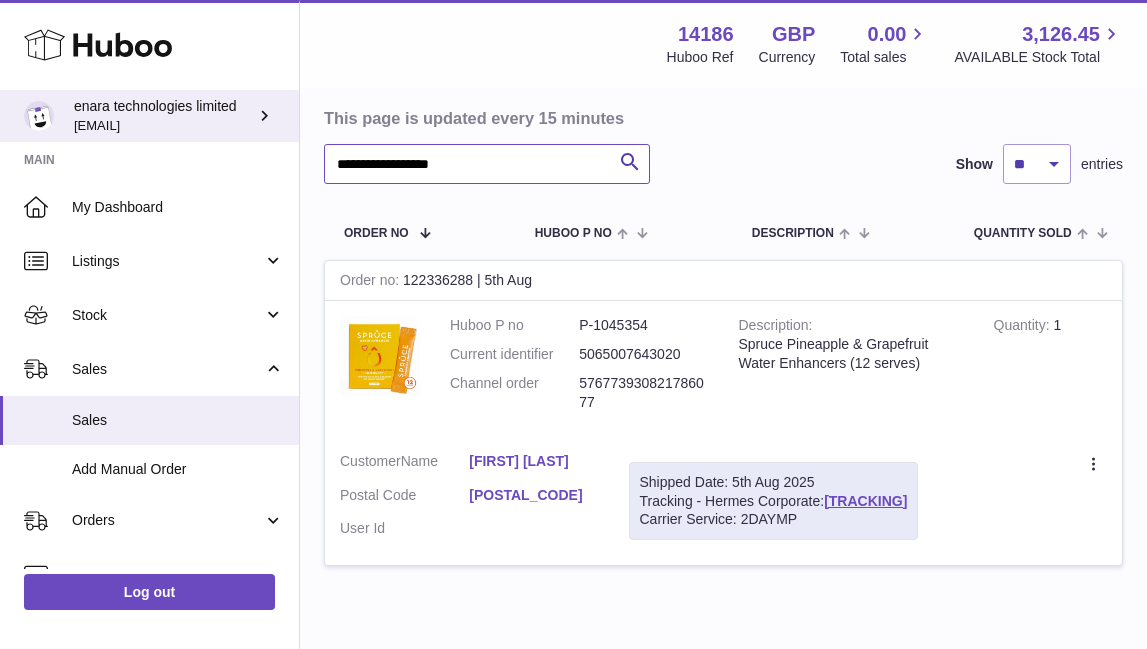 drag, startPoint x: 509, startPoint y: 157, endPoint x: 195, endPoint y: 108, distance: 317.80026 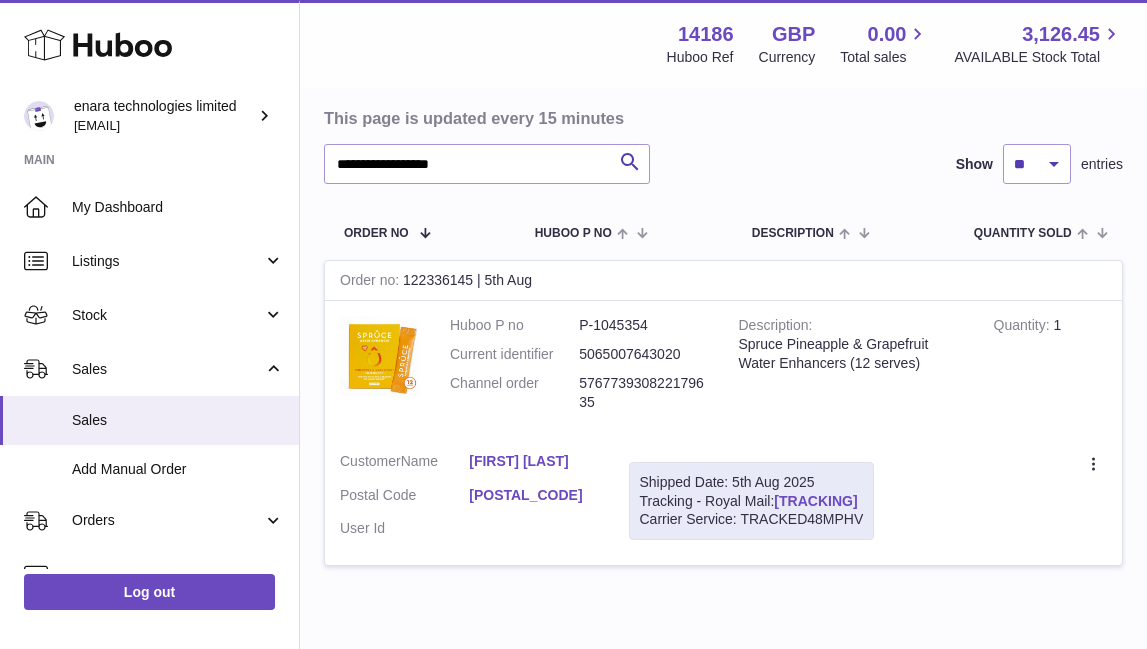 drag, startPoint x: 894, startPoint y: 494, endPoint x: 781, endPoint y: 500, distance: 113.15918 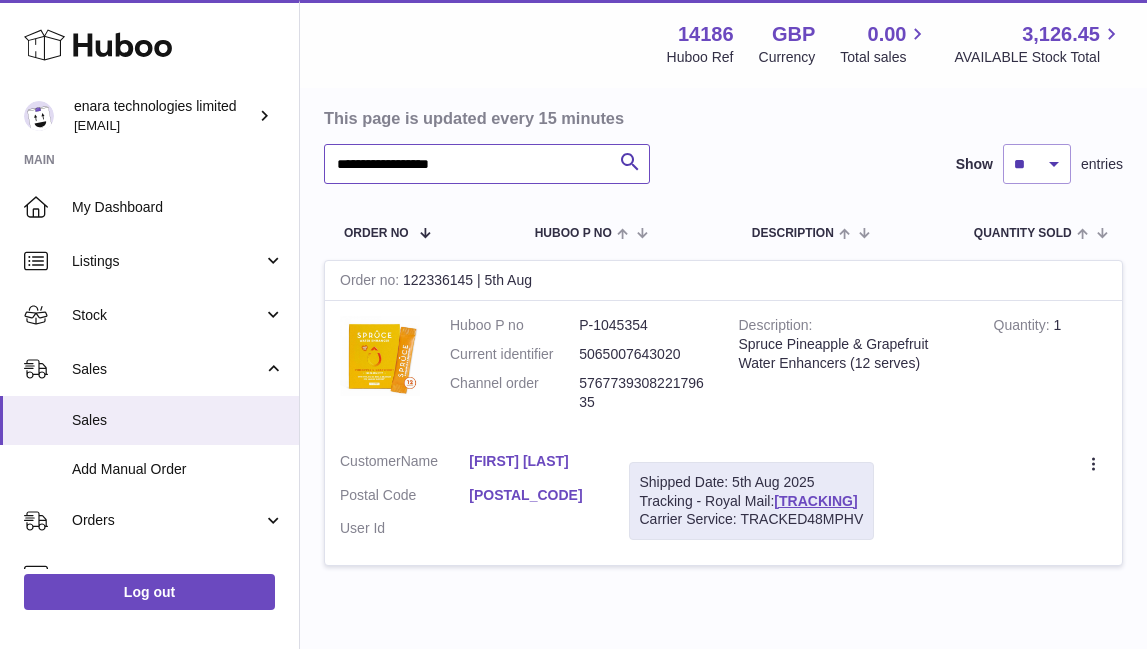 drag, startPoint x: 515, startPoint y: 160, endPoint x: -162, endPoint y: 139, distance: 677.3256 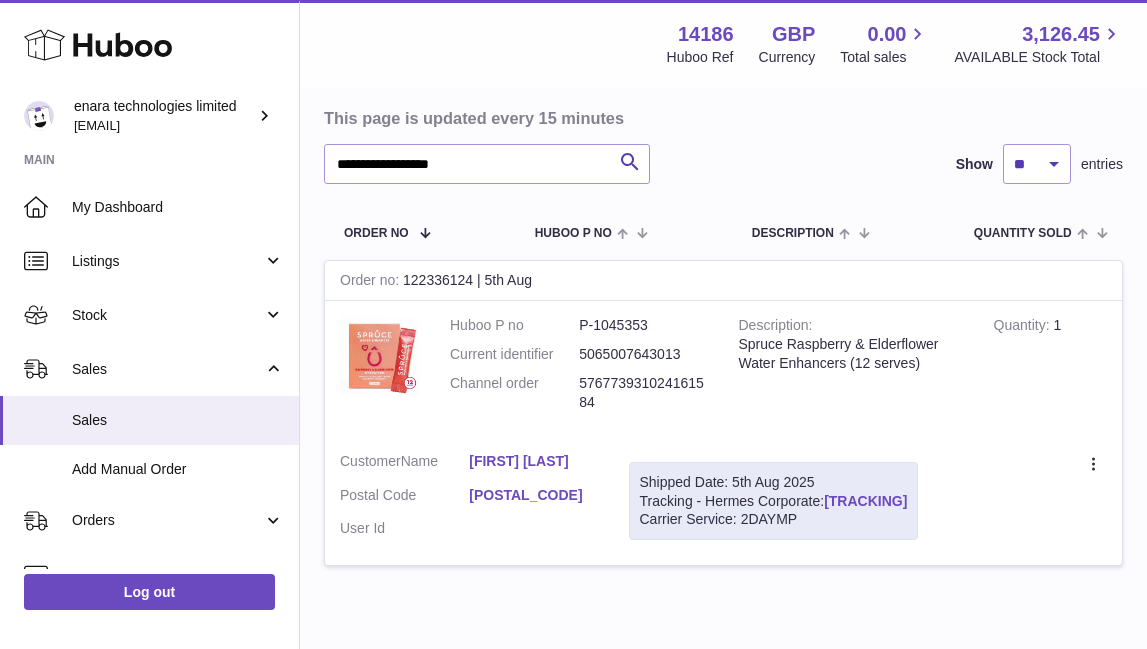 drag, startPoint x: 963, startPoint y: 492, endPoint x: 832, endPoint y: 494, distance: 131.01526 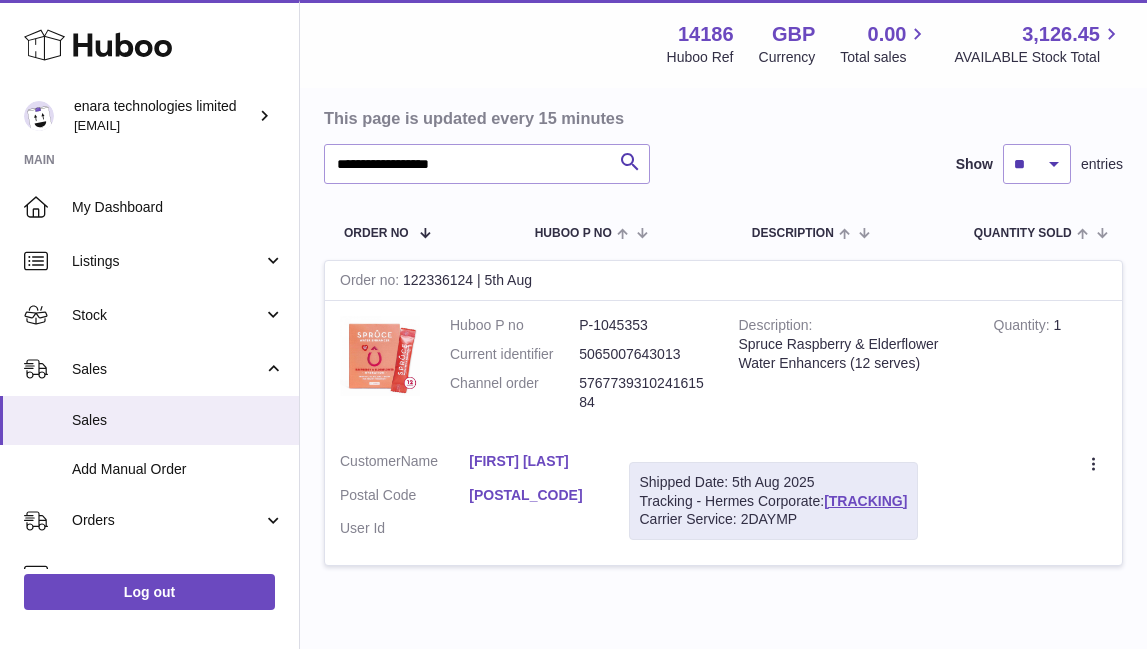 copy on "[TRACKING]" 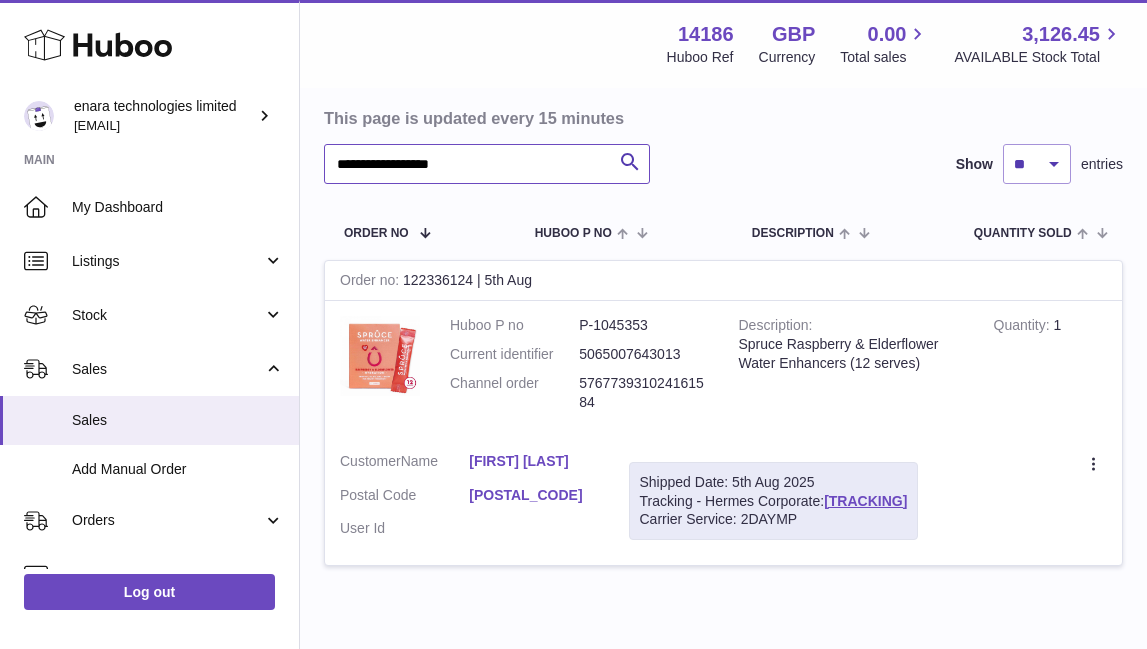 drag, startPoint x: 506, startPoint y: 155, endPoint x: 164, endPoint y: 89, distance: 348.3102 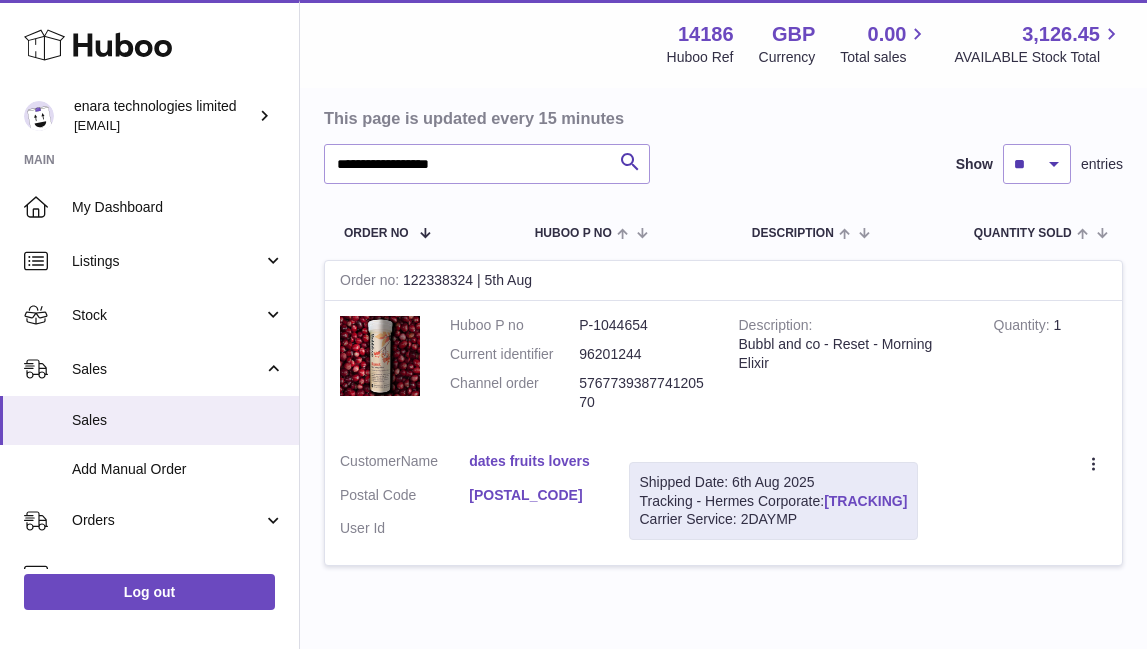 drag, startPoint x: 960, startPoint y: 493, endPoint x: 834, endPoint y: 490, distance: 126.035706 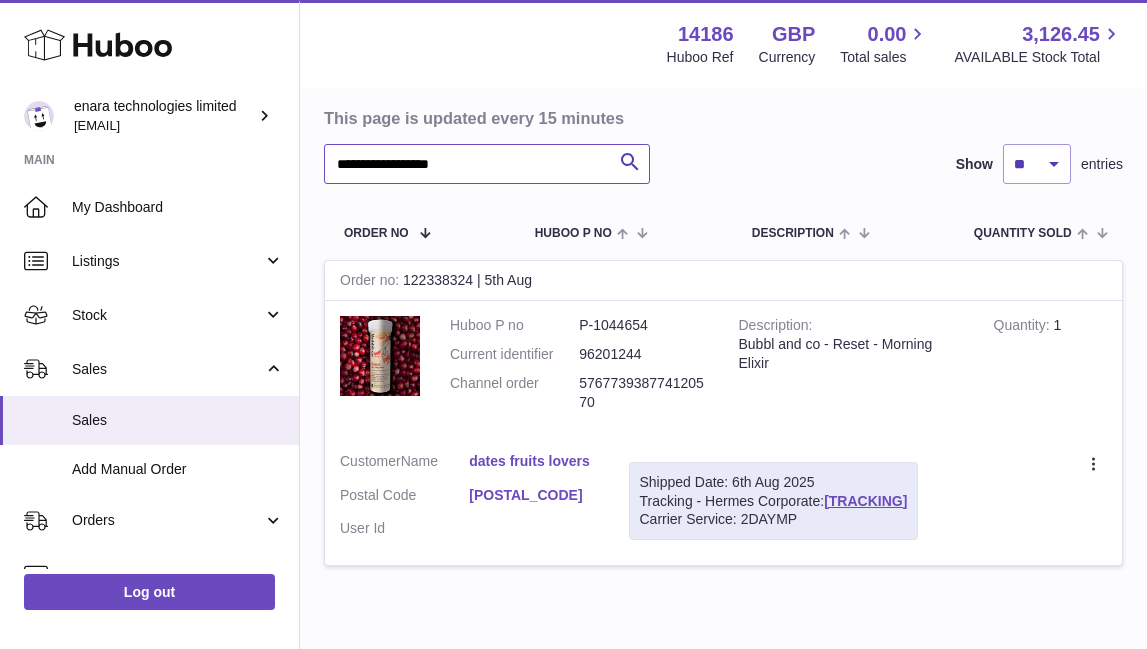 drag, startPoint x: 529, startPoint y: 170, endPoint x: 4, endPoint y: 68, distance: 534.8168 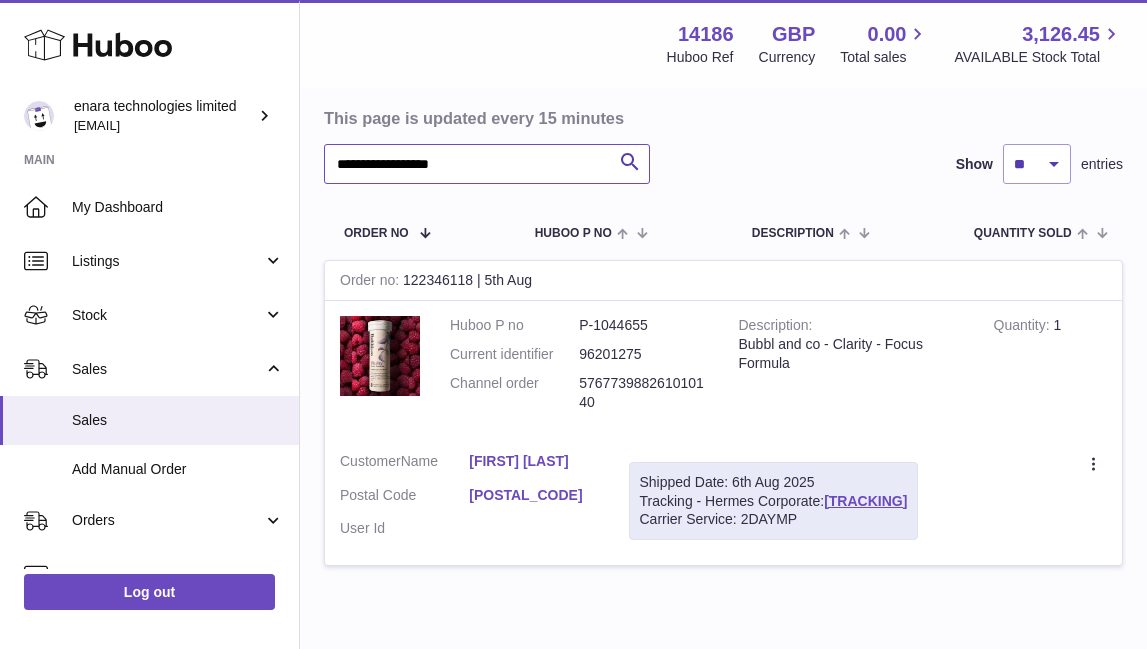 type on "**********" 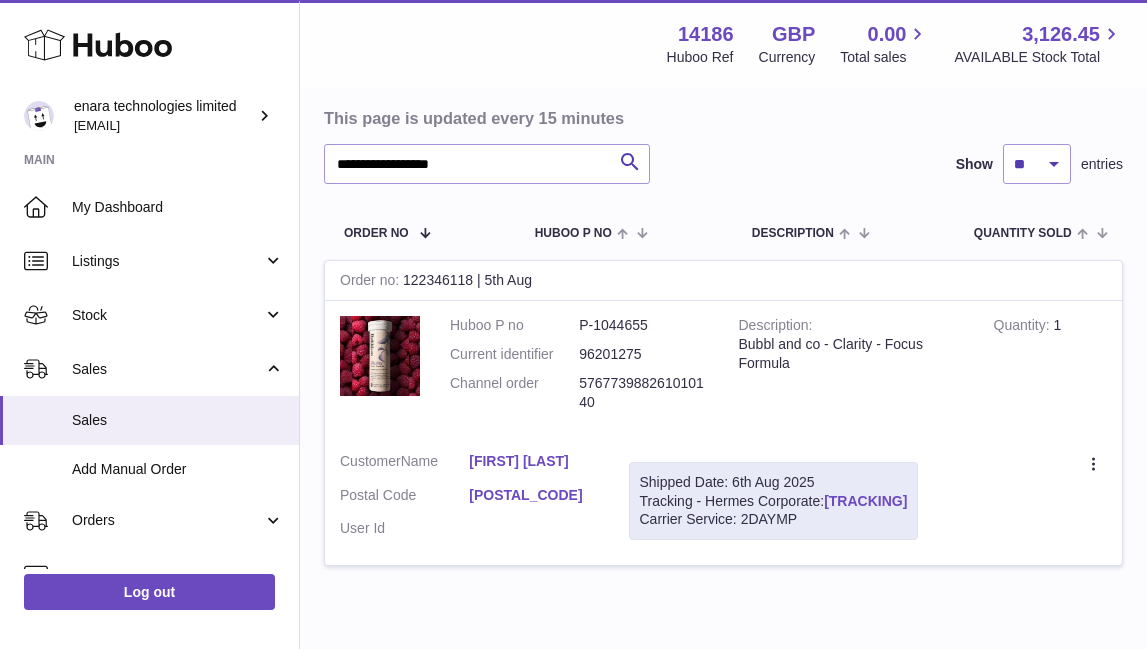 drag, startPoint x: 966, startPoint y: 491, endPoint x: 832, endPoint y: 494, distance: 134.03358 